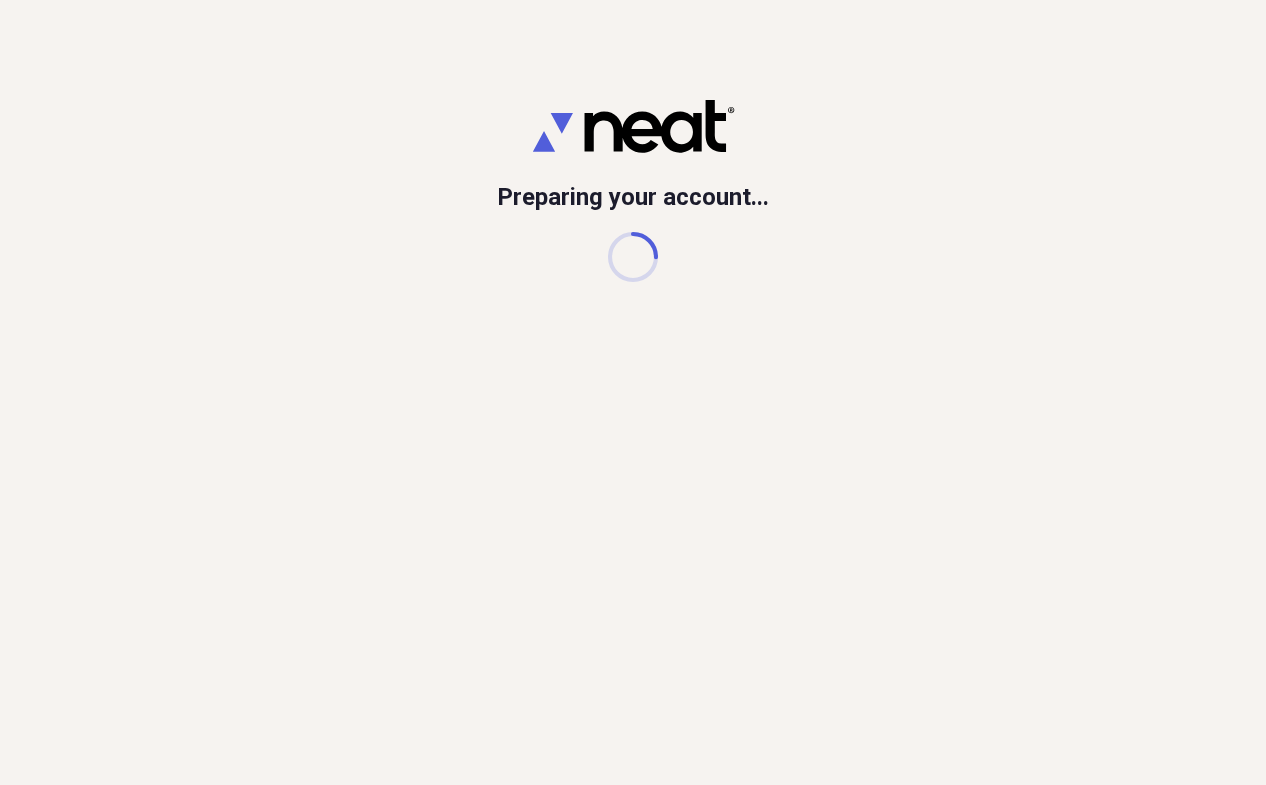 scroll, scrollTop: 0, scrollLeft: 0, axis: both 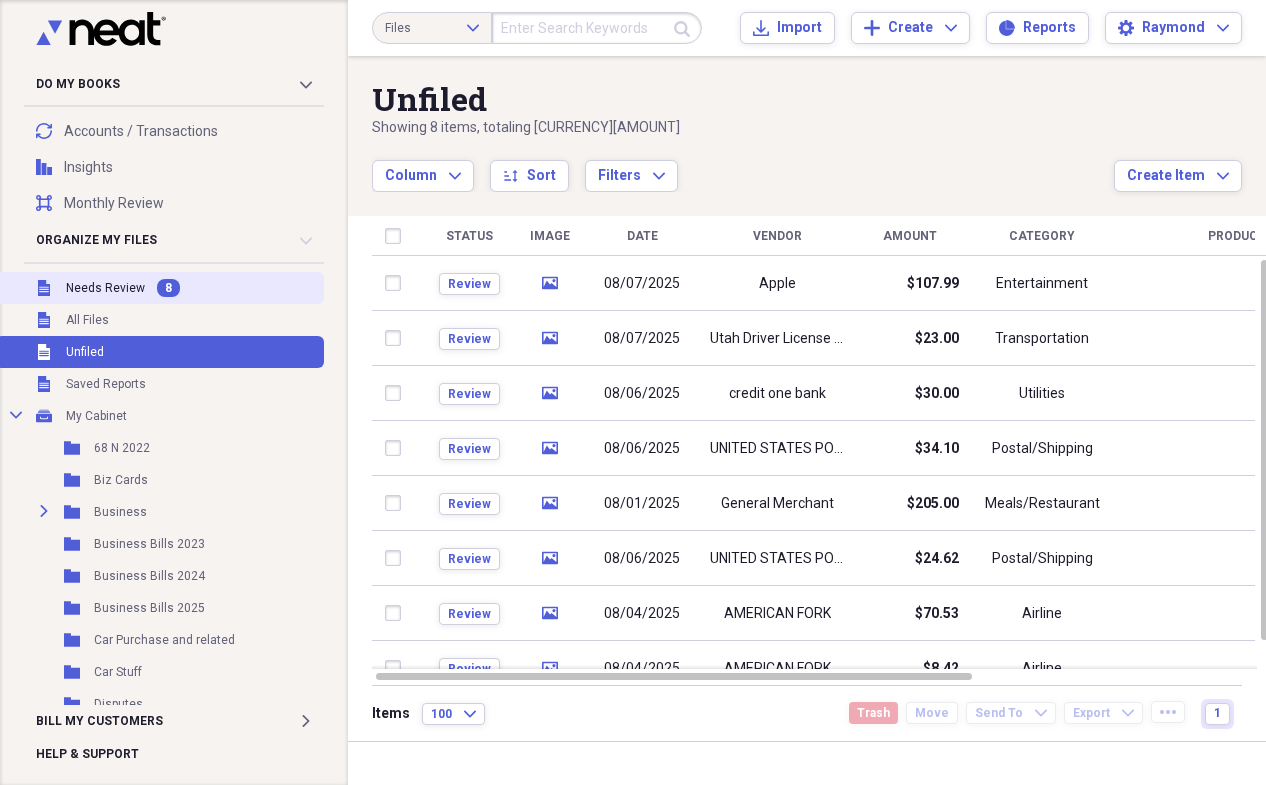 click on "Needs Review" at bounding box center [105, 288] 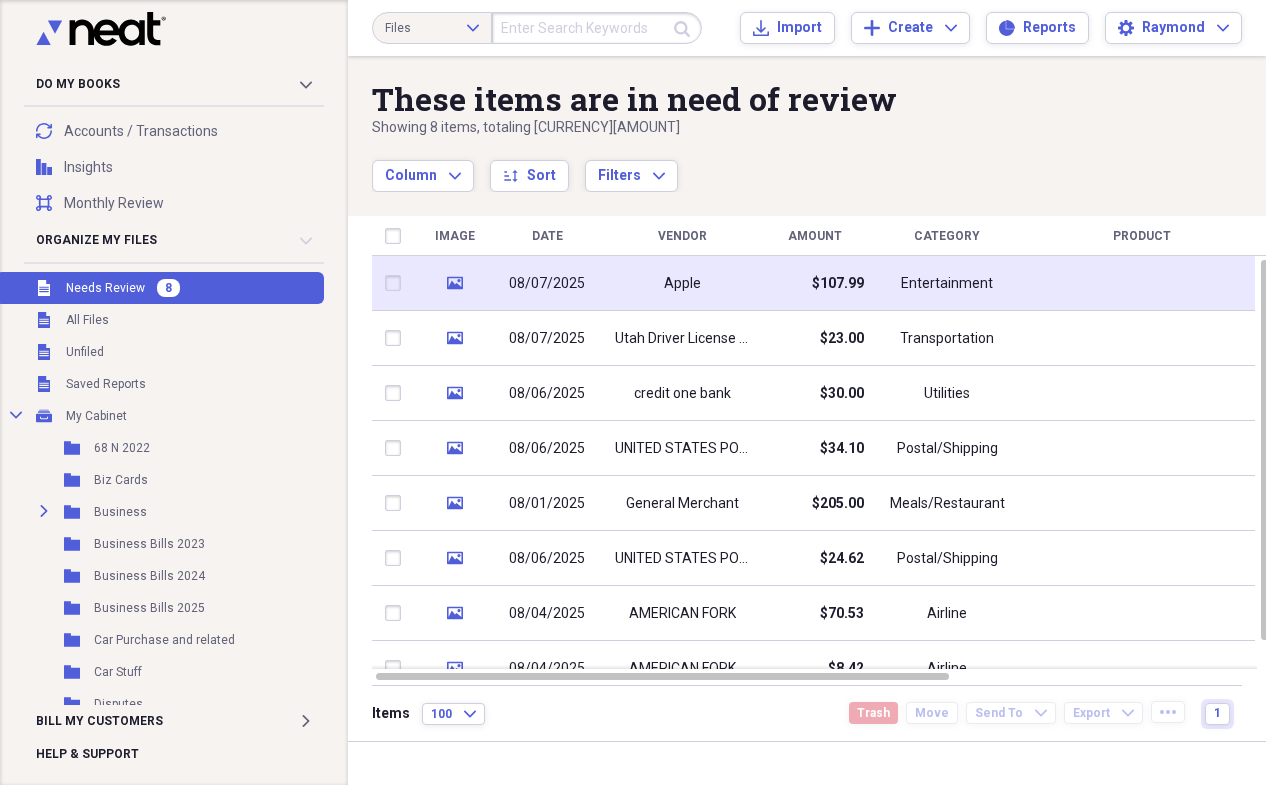 click on "Apple" at bounding box center [682, 283] 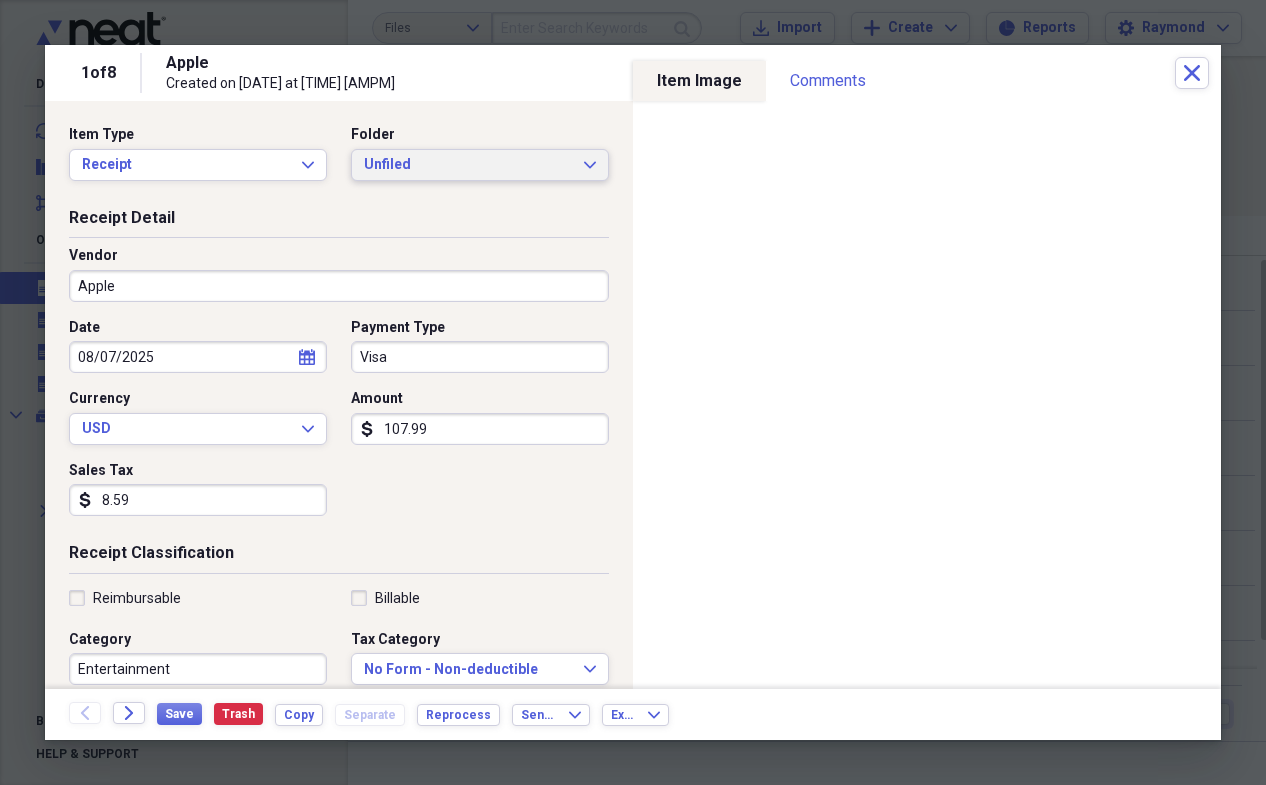 click on "Unfiled" at bounding box center [468, 165] 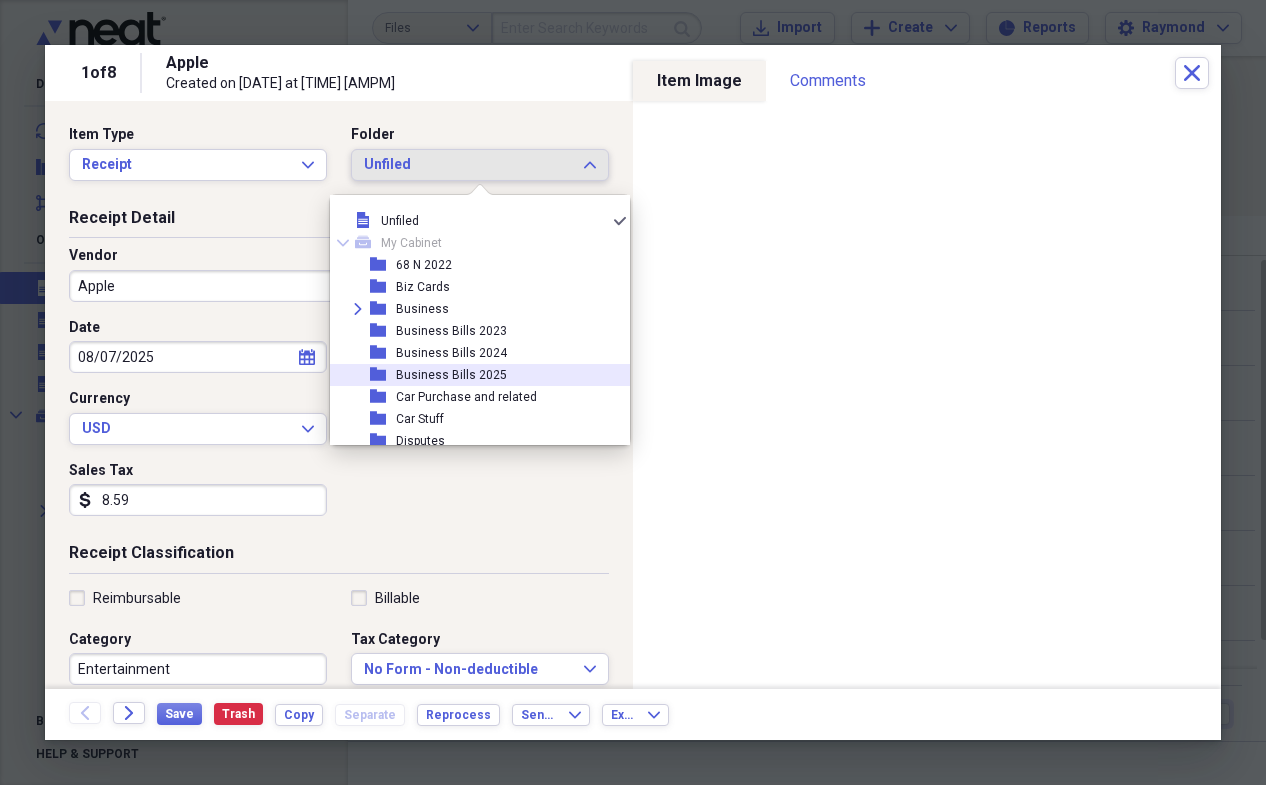 click on "Business Bills 2025" at bounding box center [451, 375] 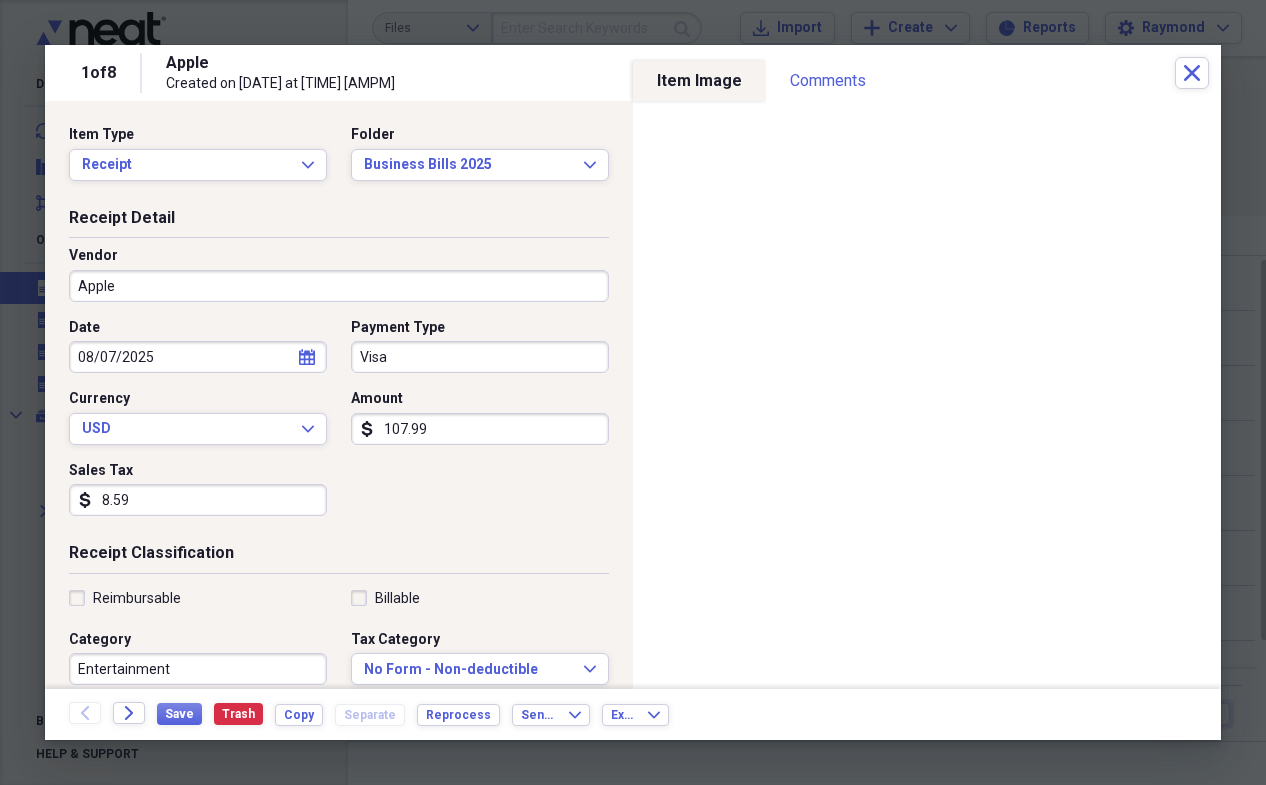click on "Visa" at bounding box center (480, 357) 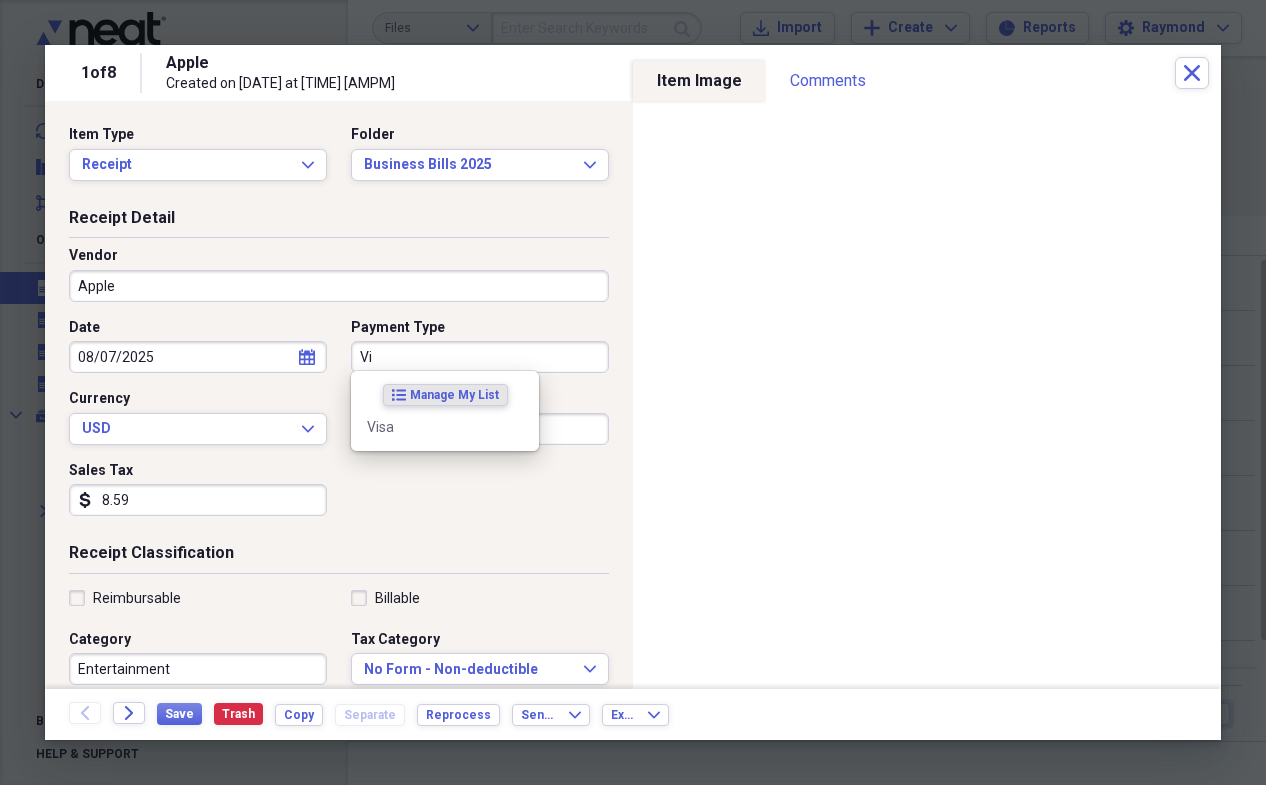 type on "V" 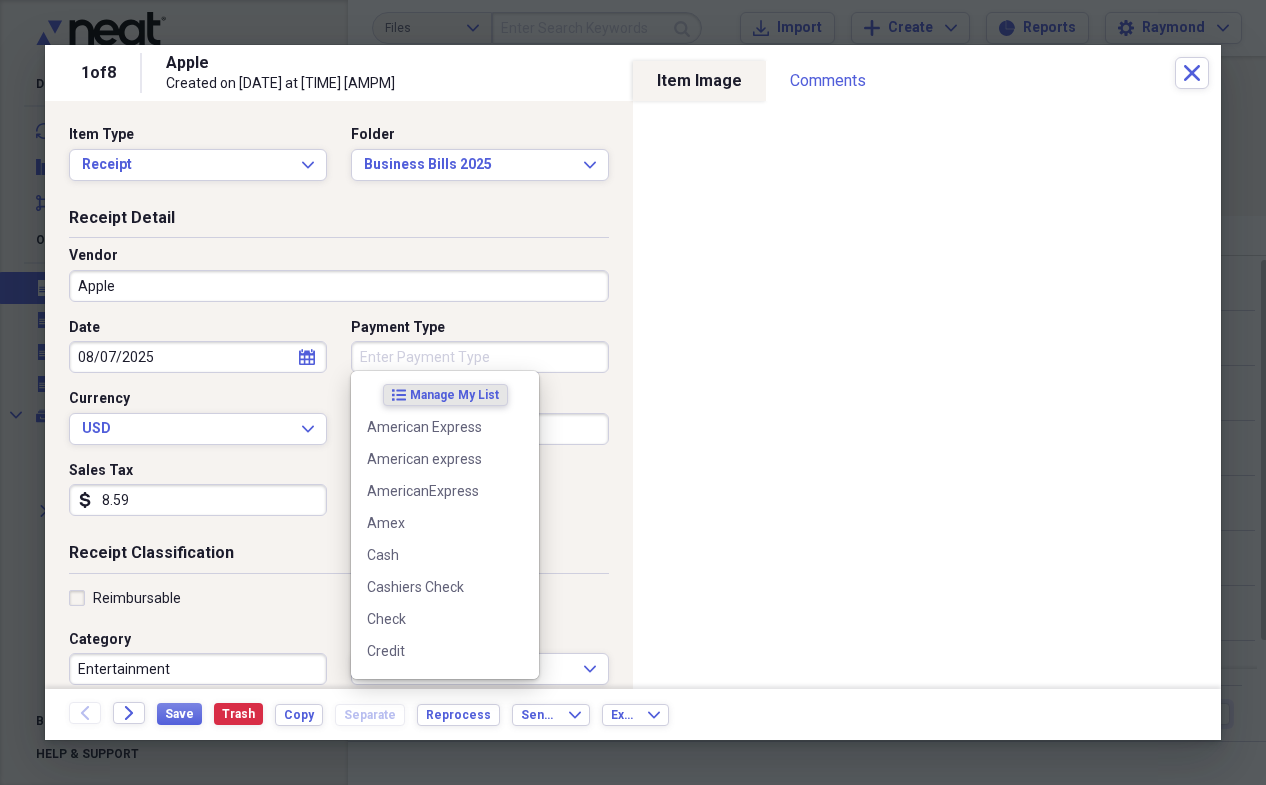 type 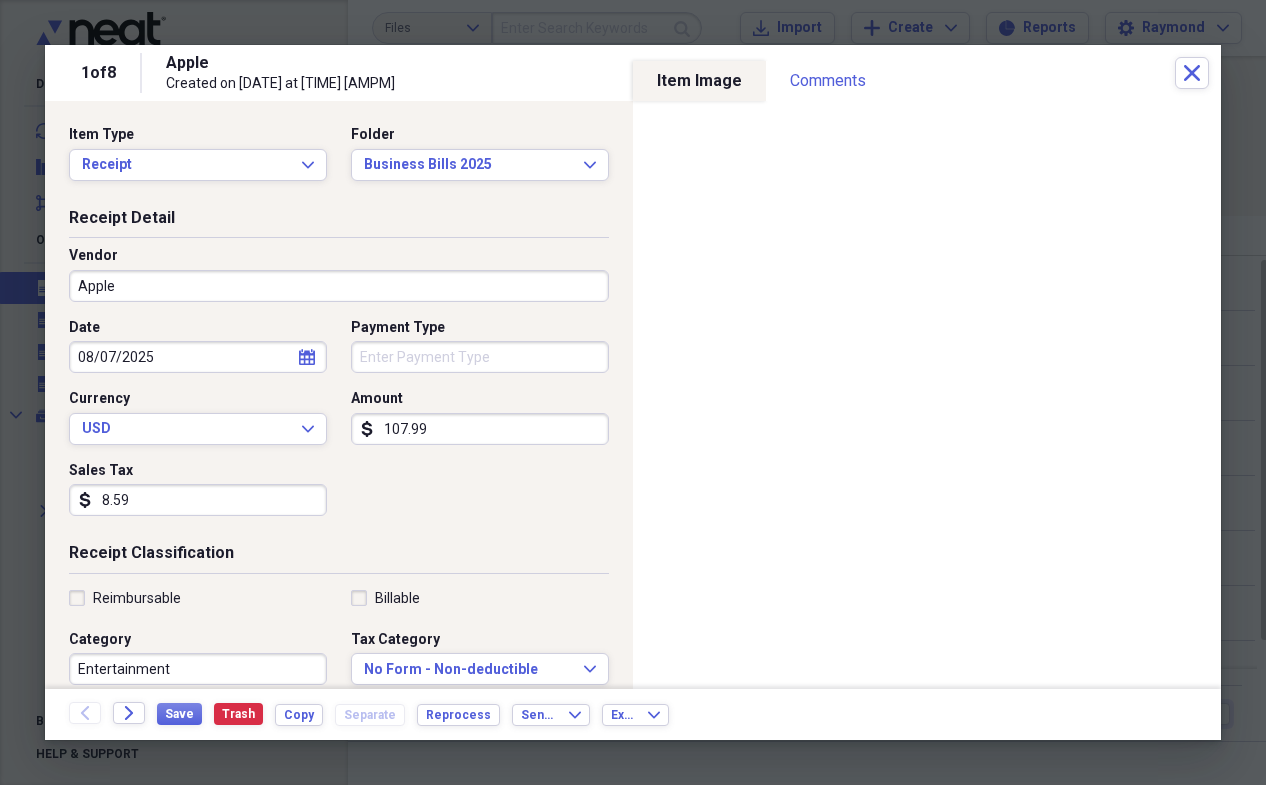 click on "Receipt Detail Vendor [LAST] Date [DATE] calendar Calendar Payment Type Currency [CURRENCY] Expand Amount [CURRENCY] [AMOUNT] [CURRENCY] [AMOUNT]" at bounding box center (339, 375) 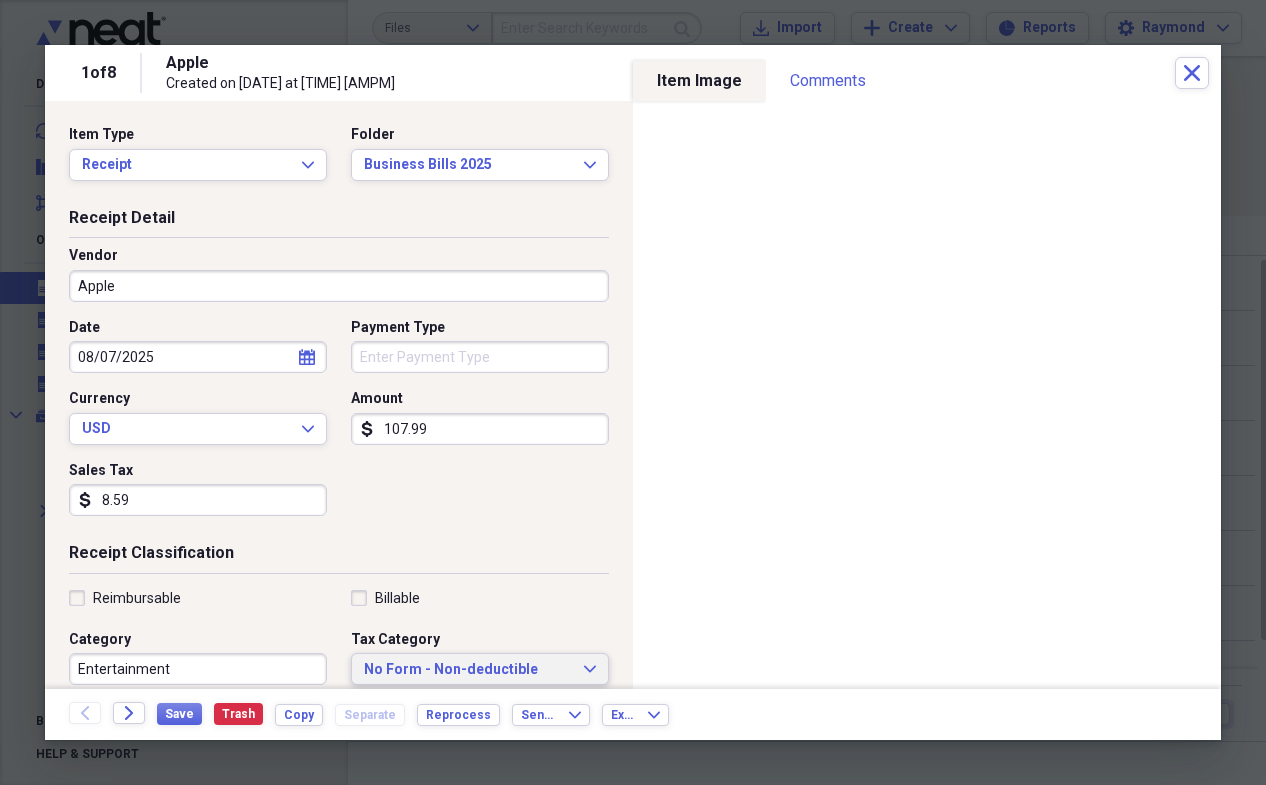 click on "No Form - Non-deductible" at bounding box center [468, 670] 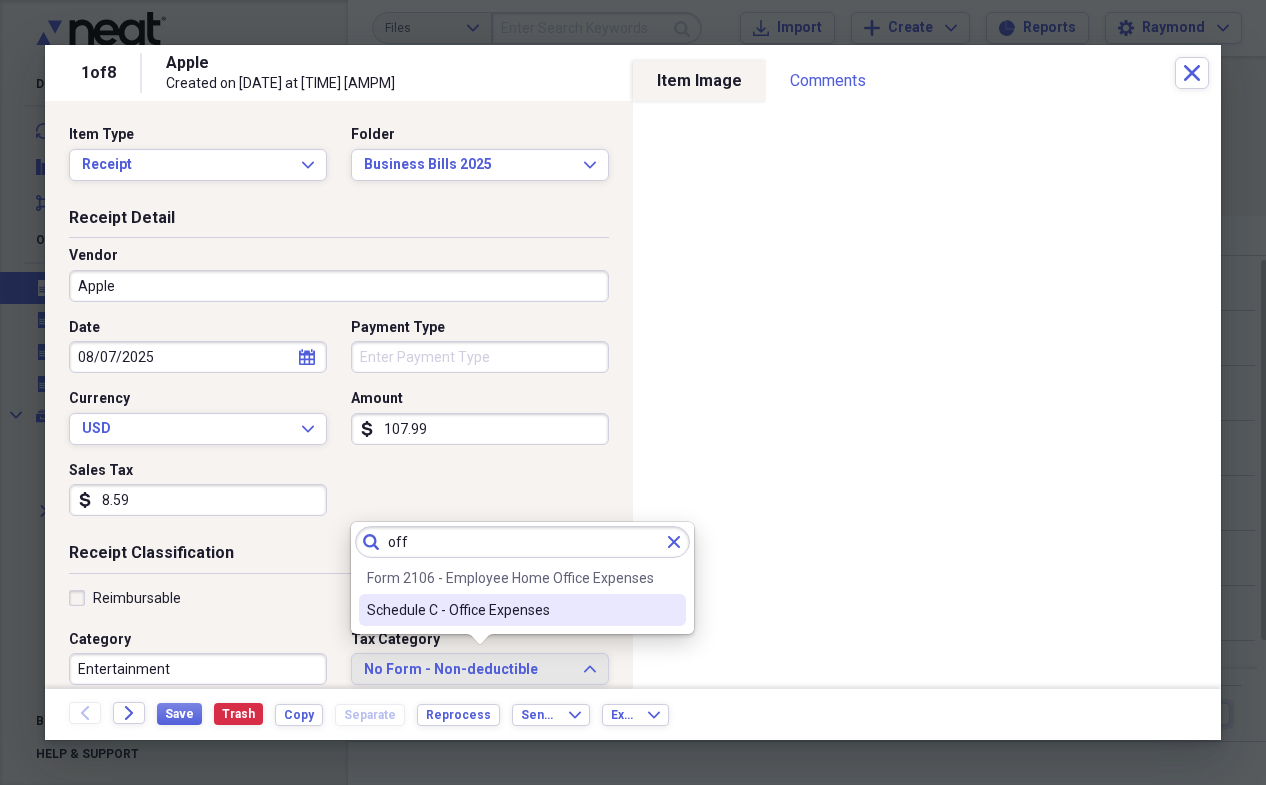 type on "off" 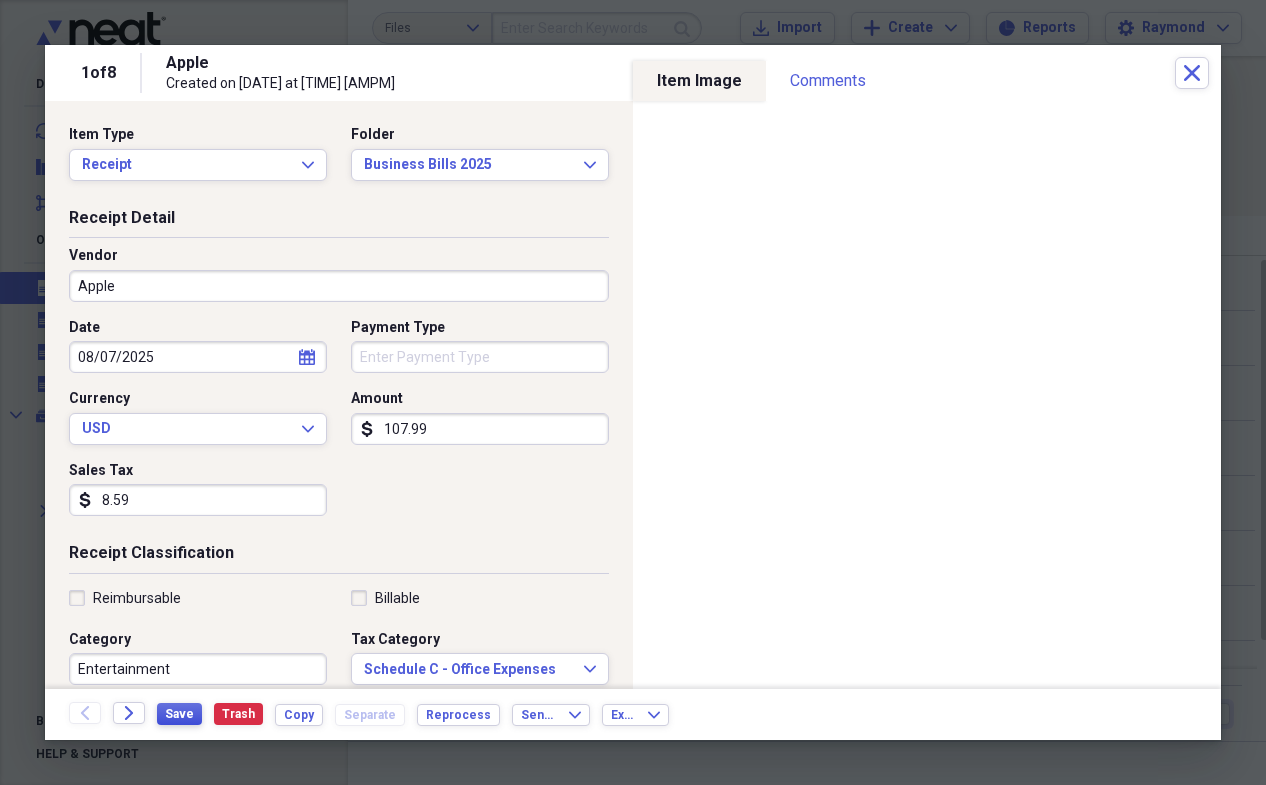 click on "Save" at bounding box center [179, 714] 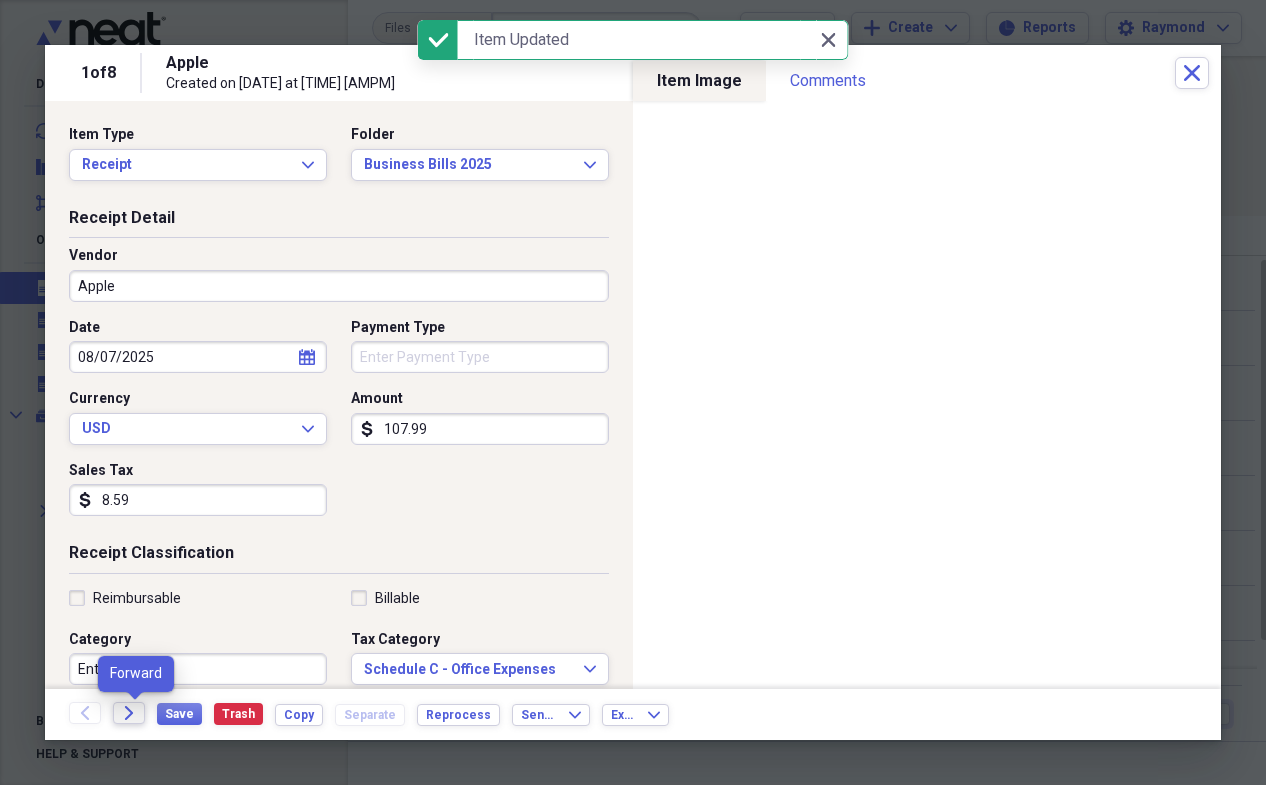 click on "Forward" at bounding box center [129, 713] 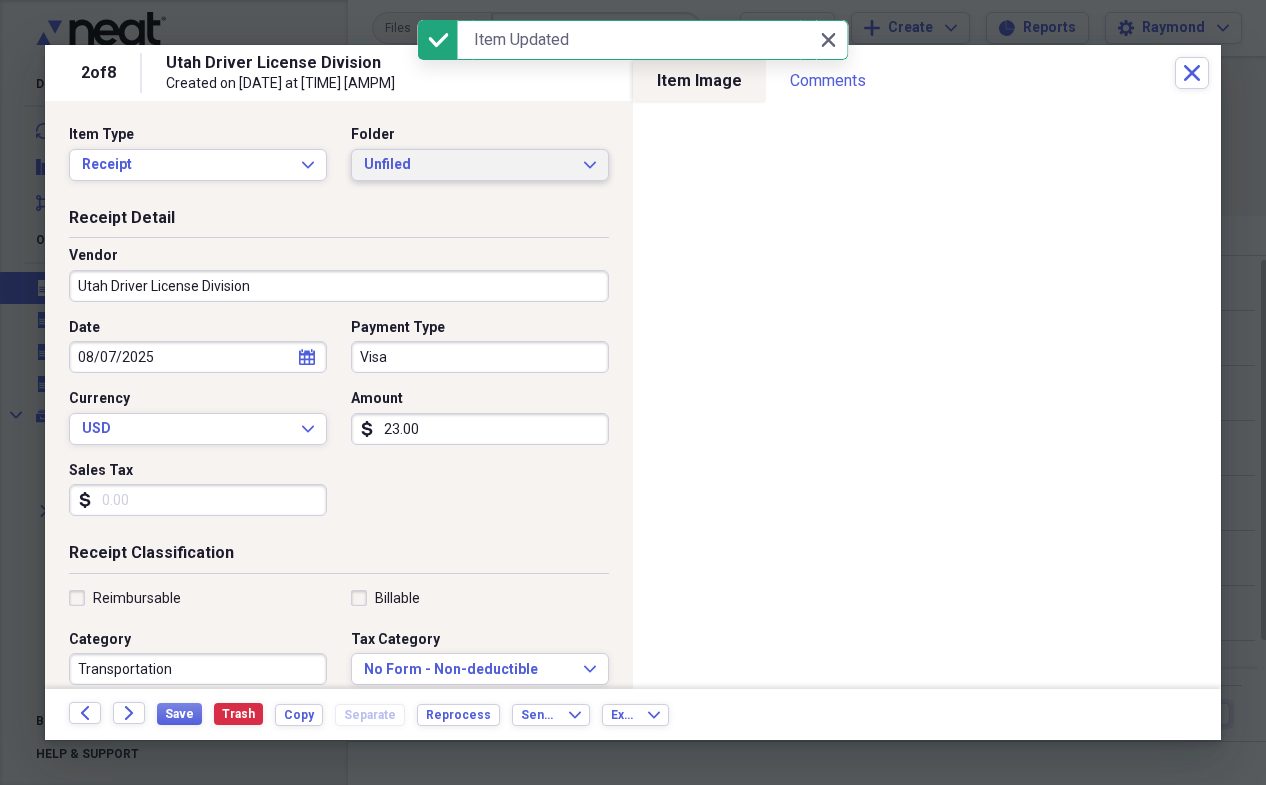 click on "Unfiled" at bounding box center [468, 165] 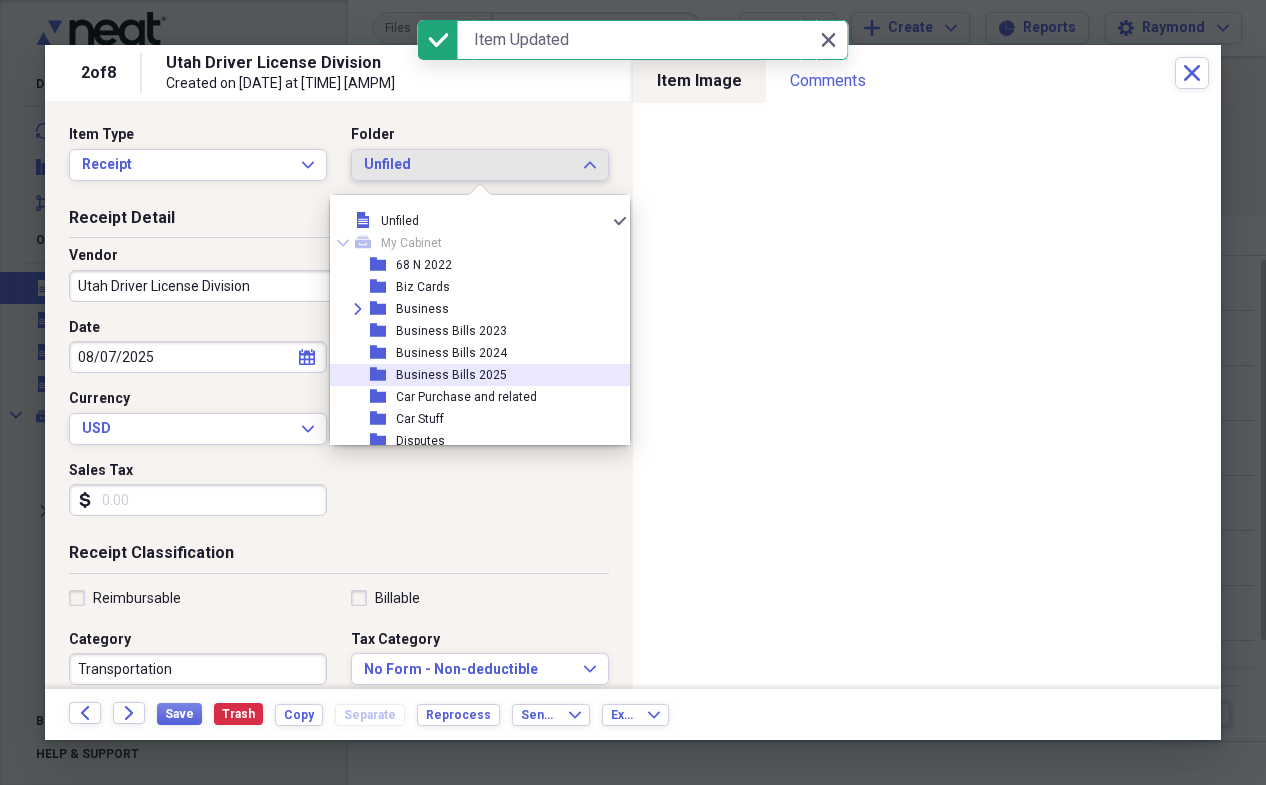 click on "Business Bills 2025" at bounding box center (451, 375) 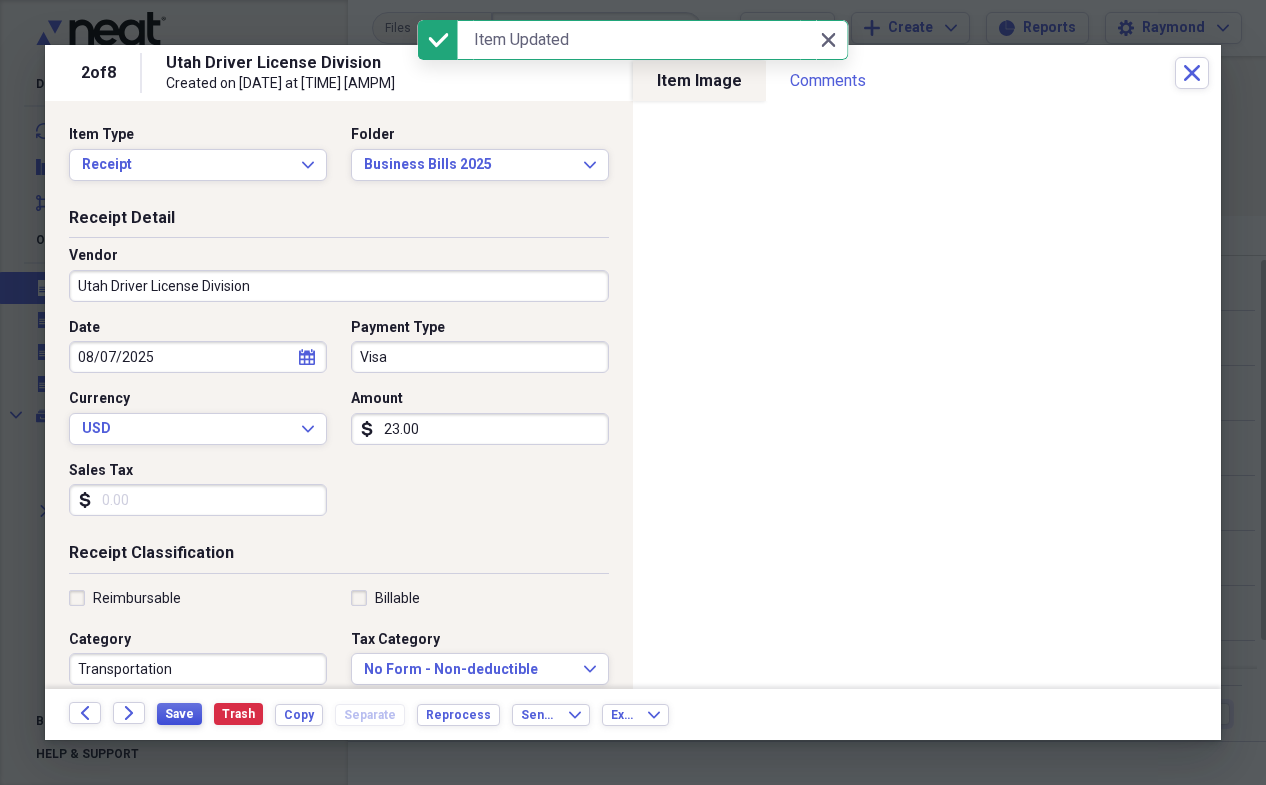 click on "Save" at bounding box center [179, 714] 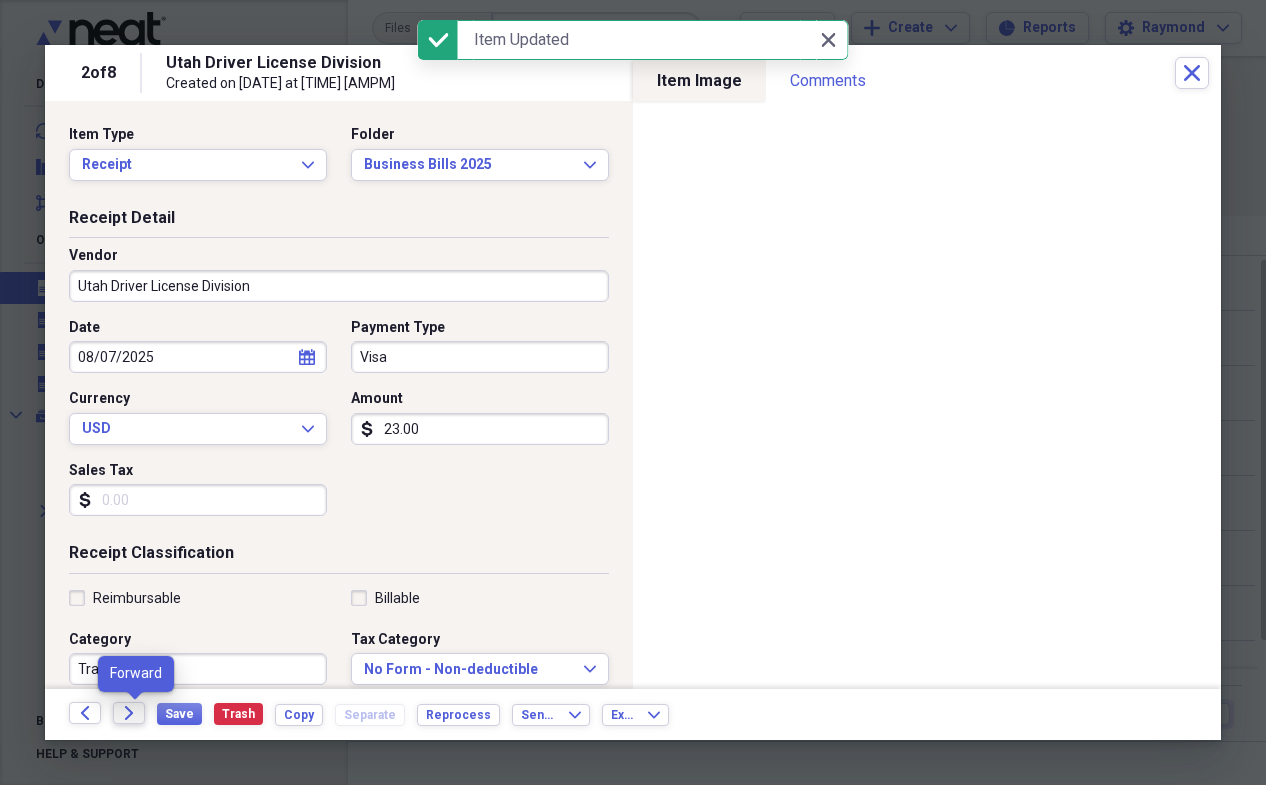 click on "Forward" 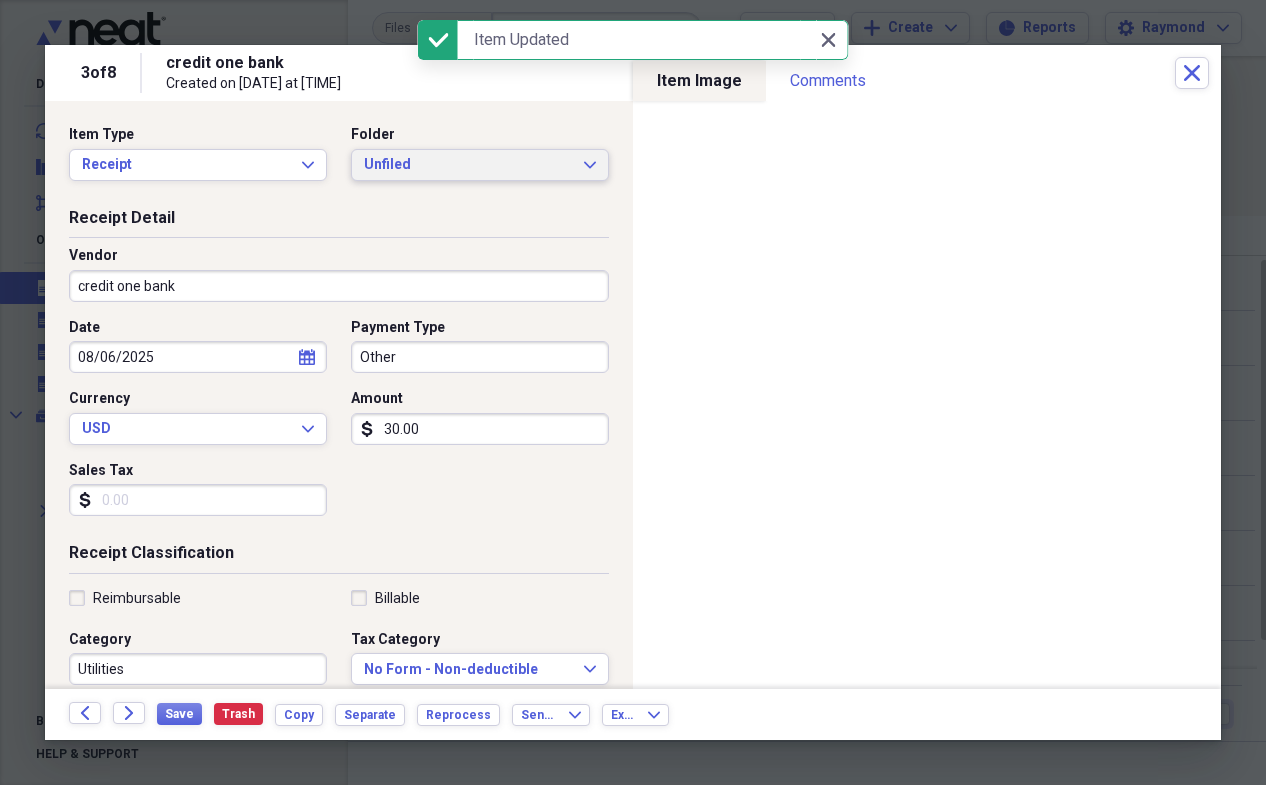 click on "Unfiled" at bounding box center (468, 165) 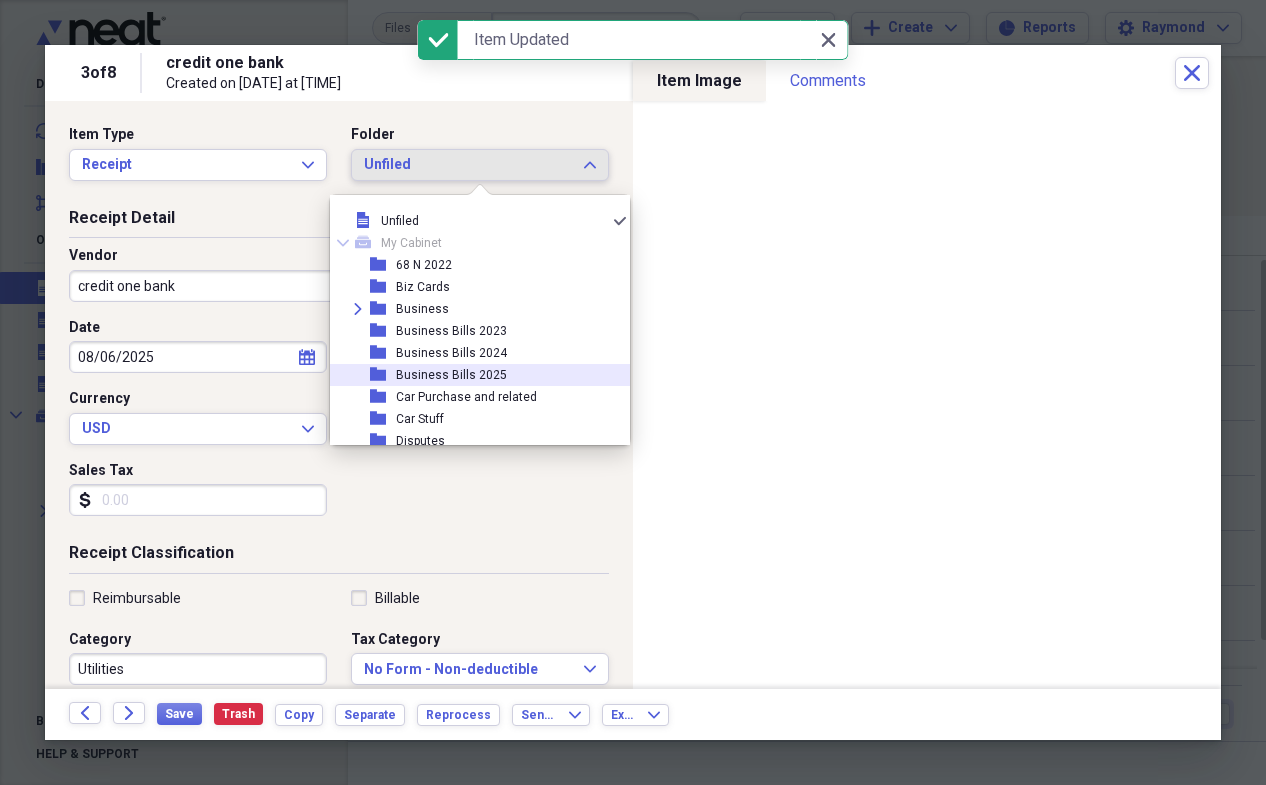 click on "Business Bills 2025" at bounding box center [451, 375] 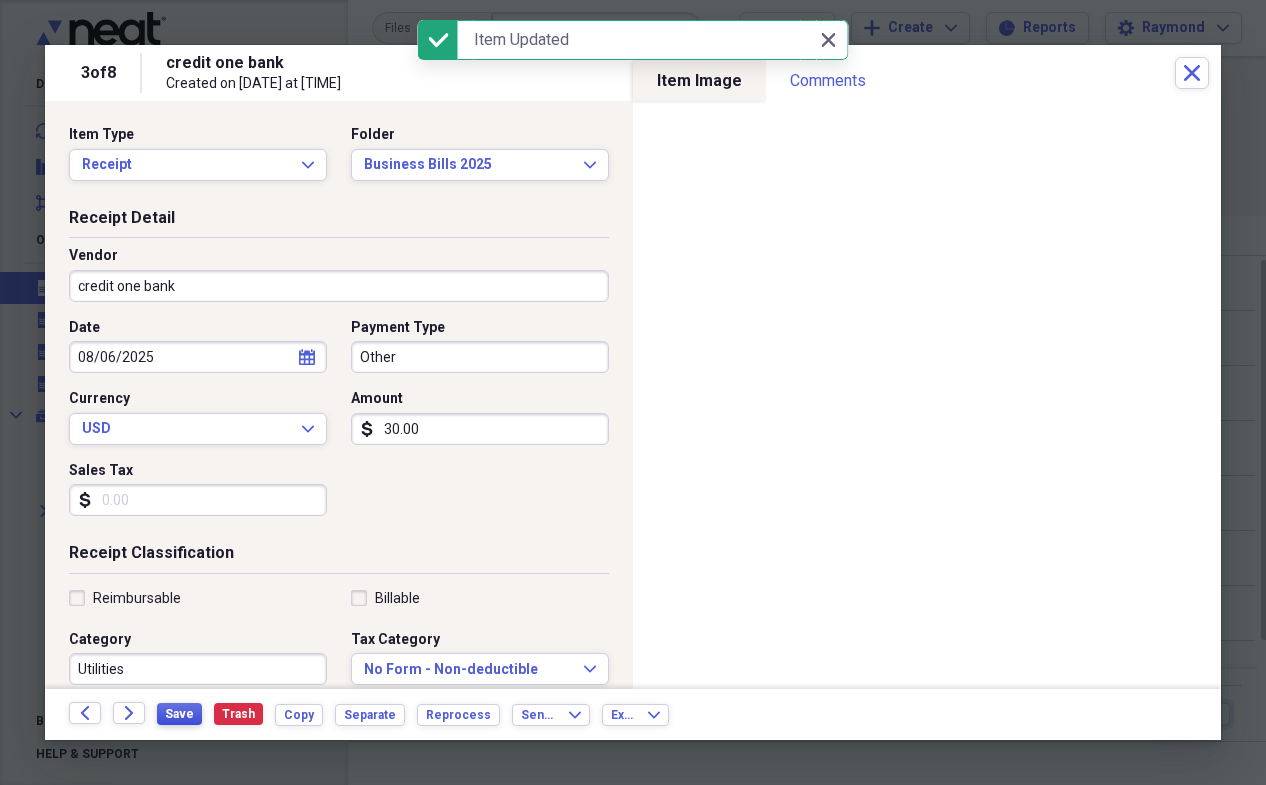 click on "Save" at bounding box center [179, 714] 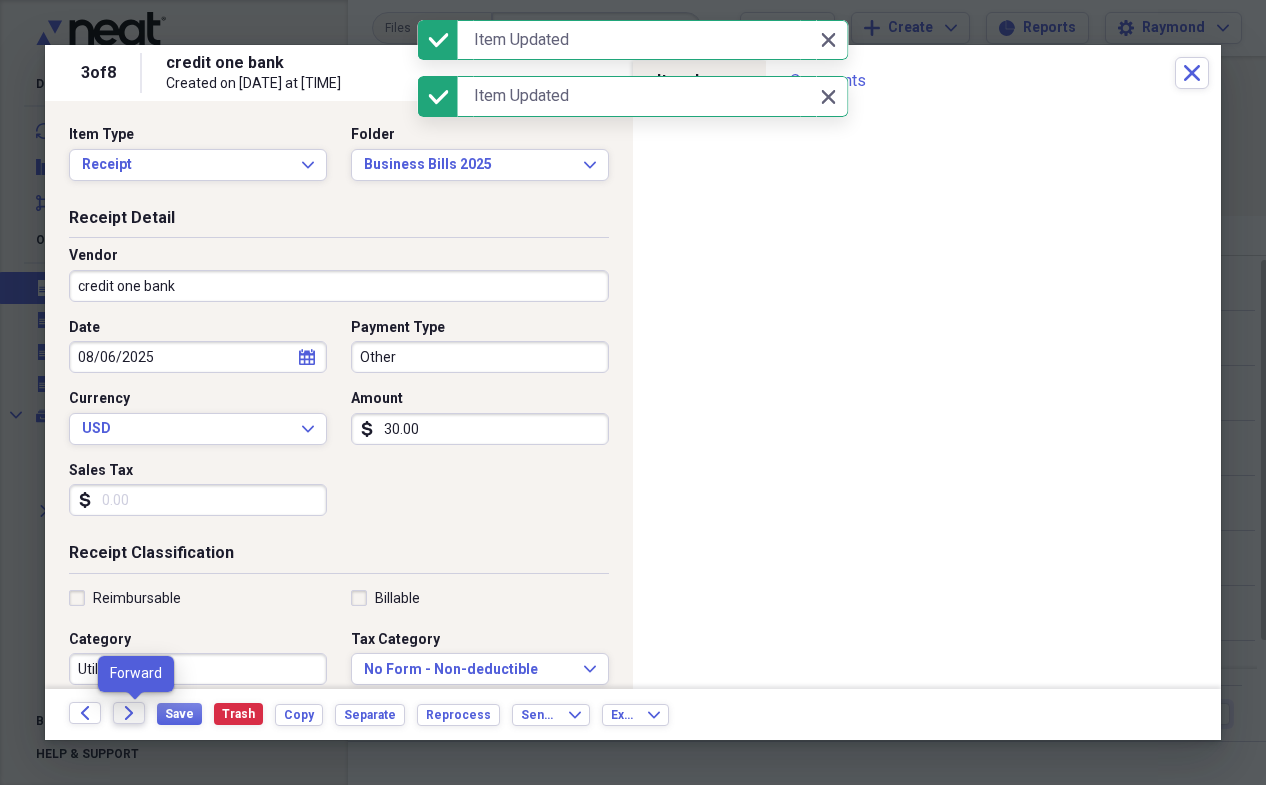 click 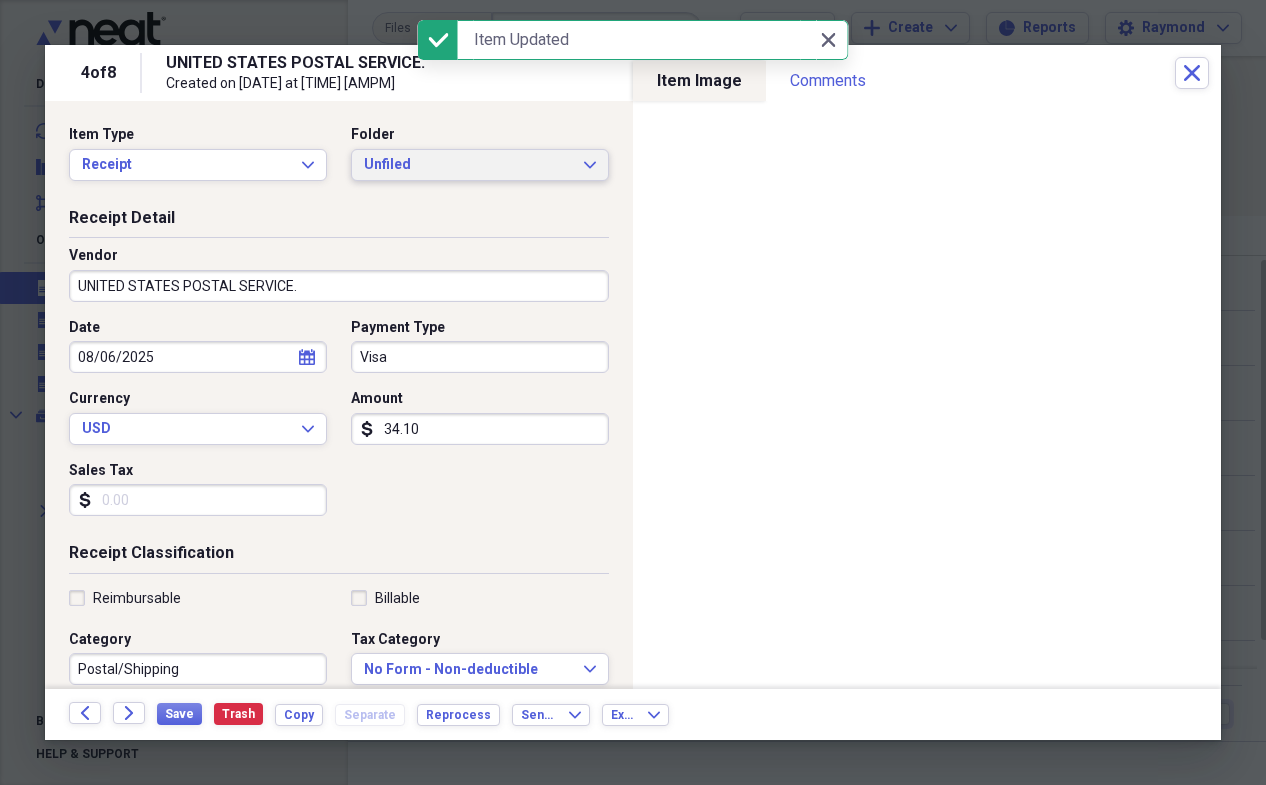 click on "Unfiled Expand" at bounding box center [480, 165] 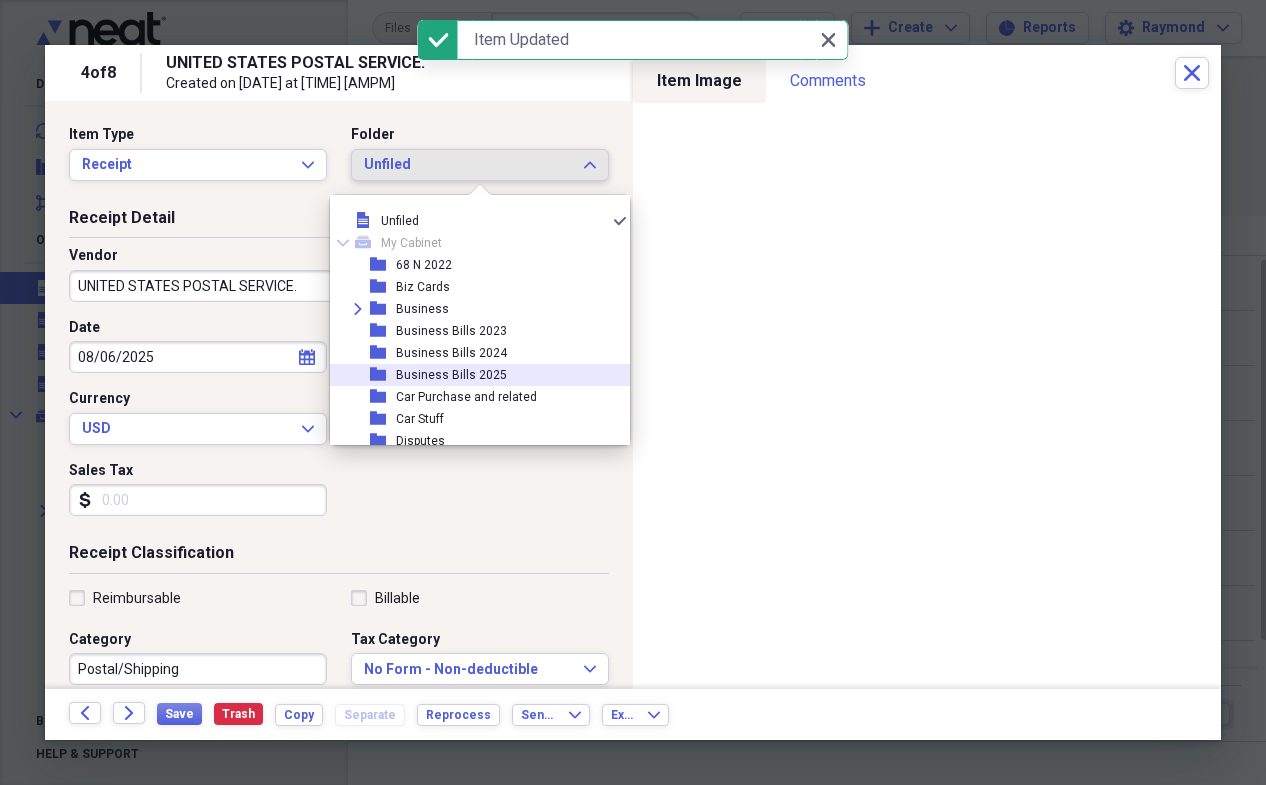 click on "Business Bills 2025" at bounding box center (451, 375) 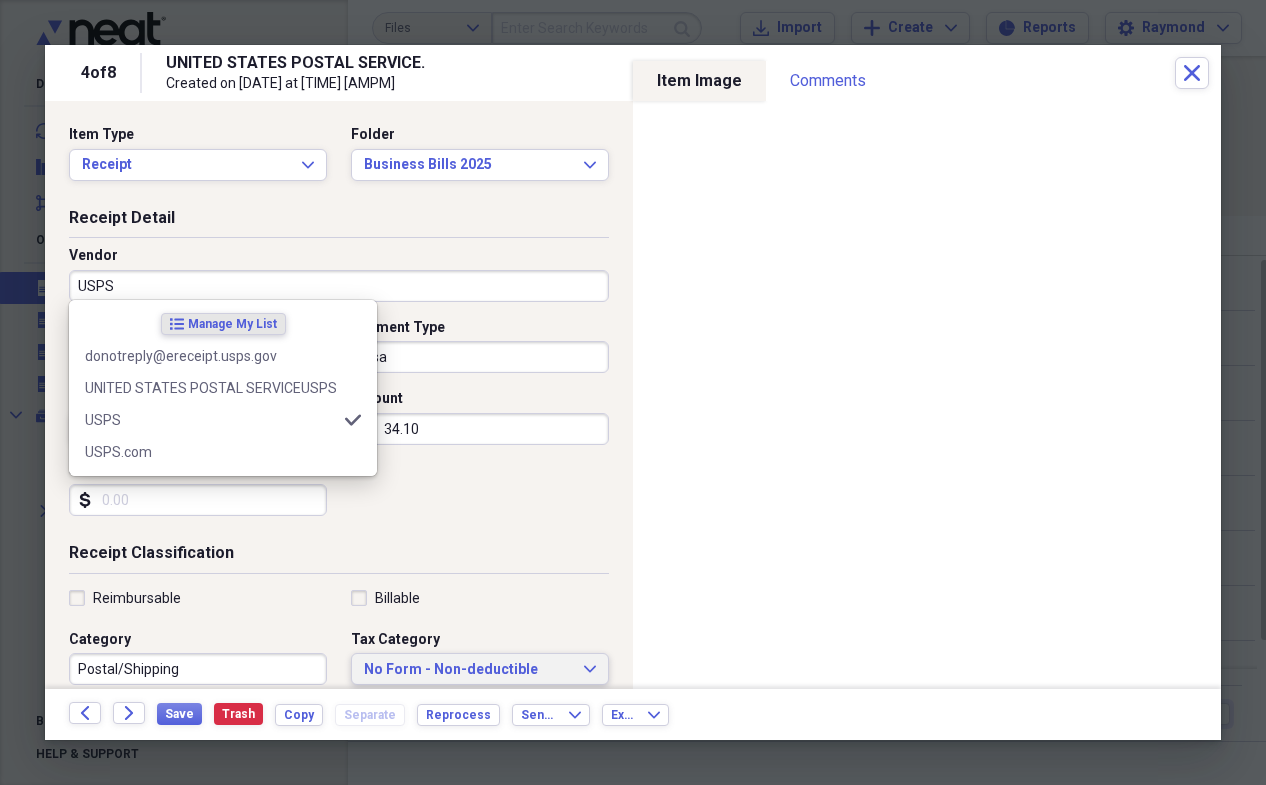 type on "USPS" 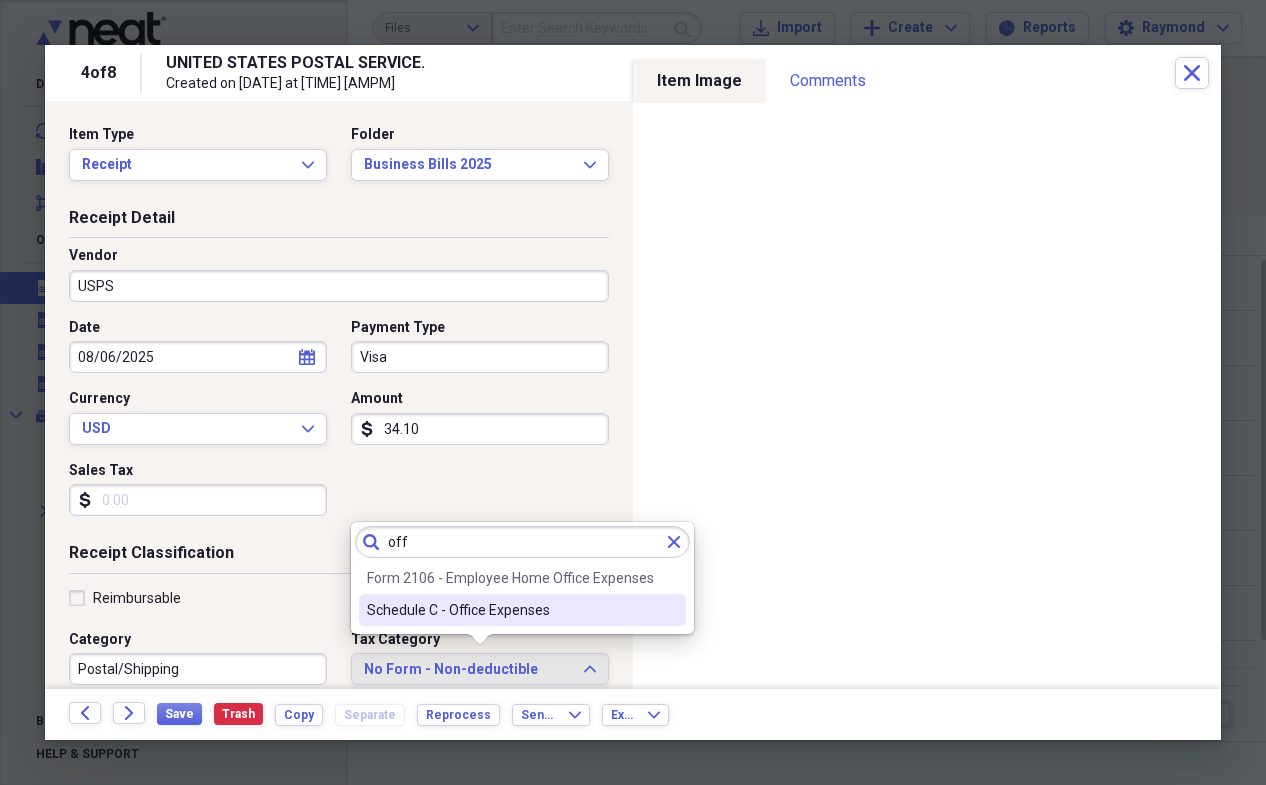type on "off" 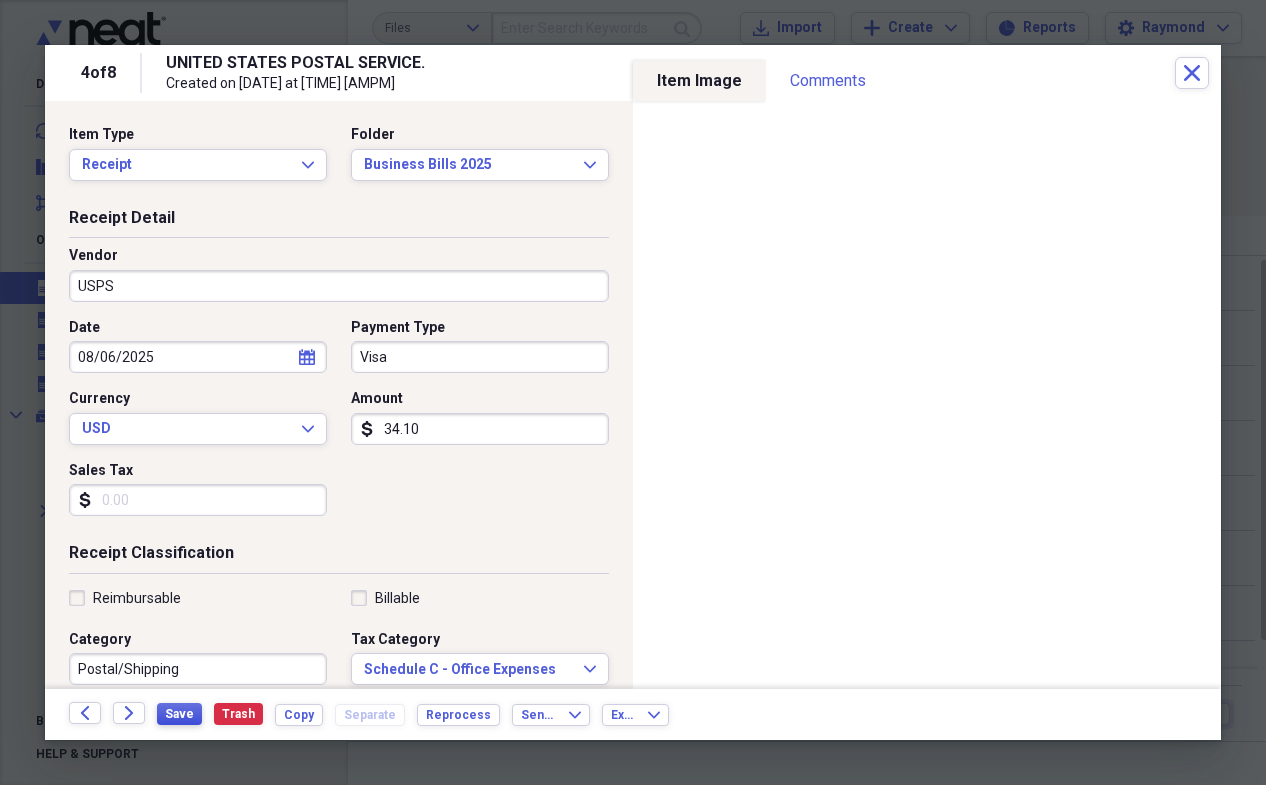 click on "Save" at bounding box center (179, 714) 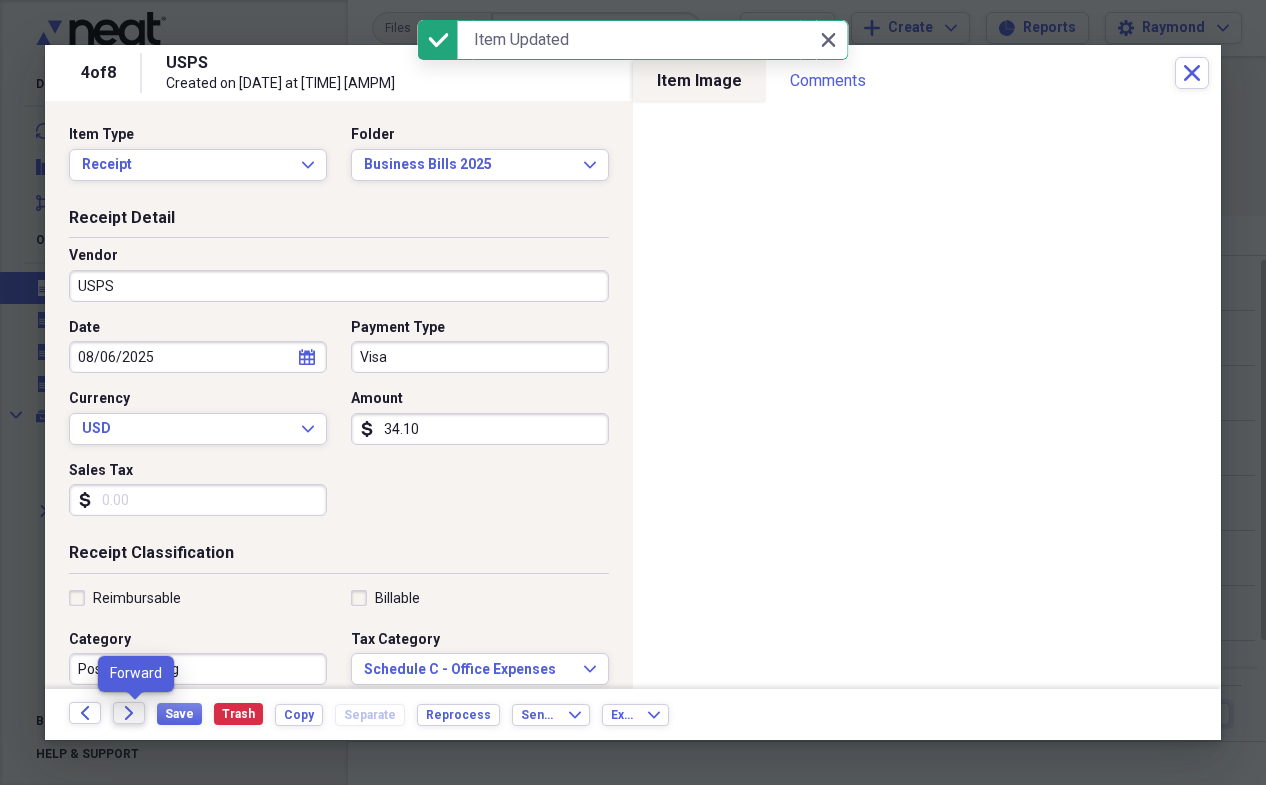 click on "Forward" at bounding box center (129, 713) 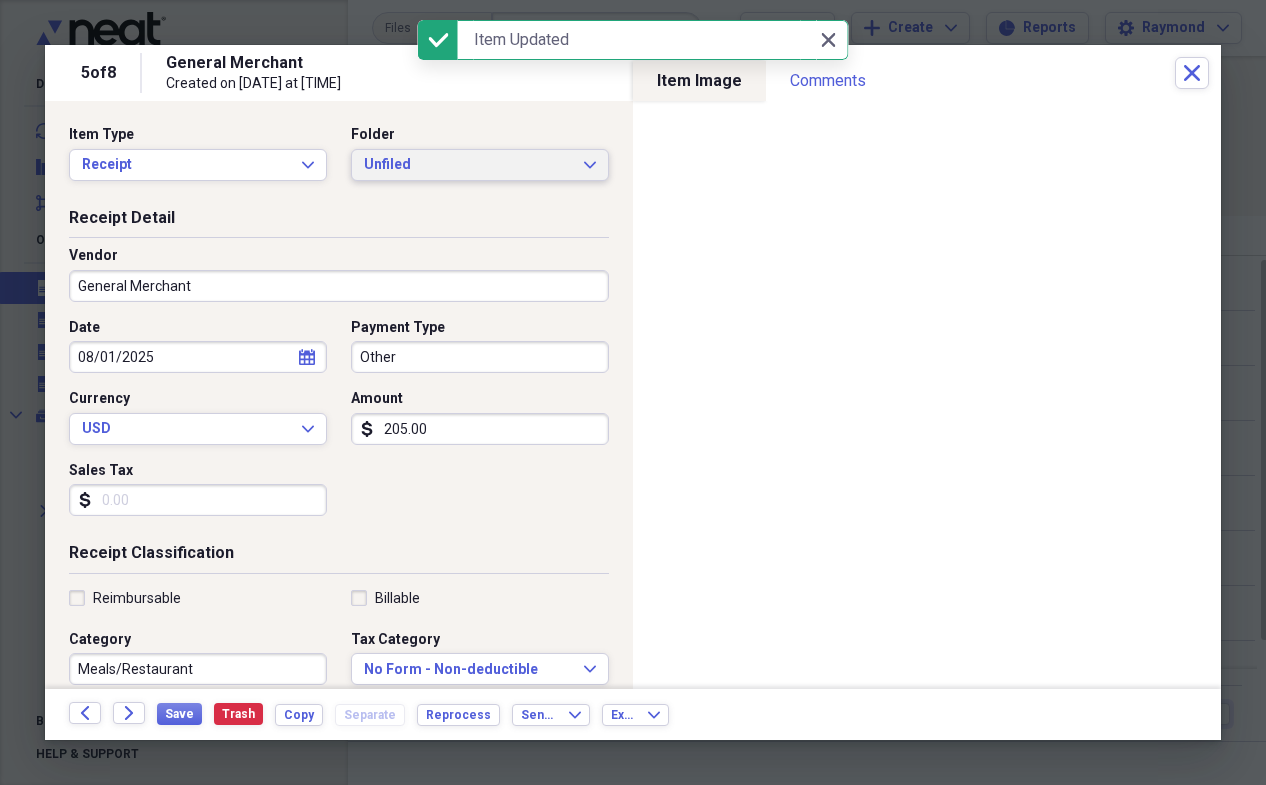 click on "Unfiled Expand" at bounding box center (480, 165) 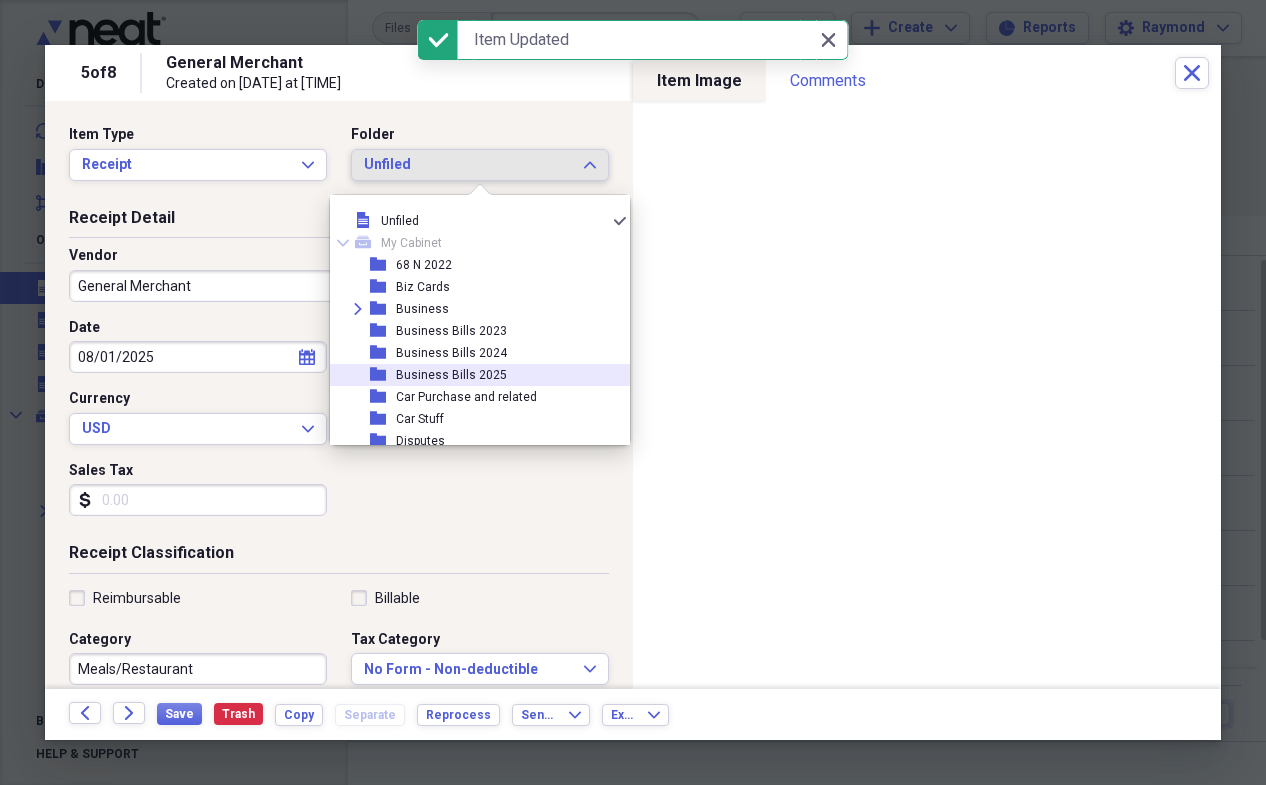 click on "Business Bills 2025" at bounding box center [451, 375] 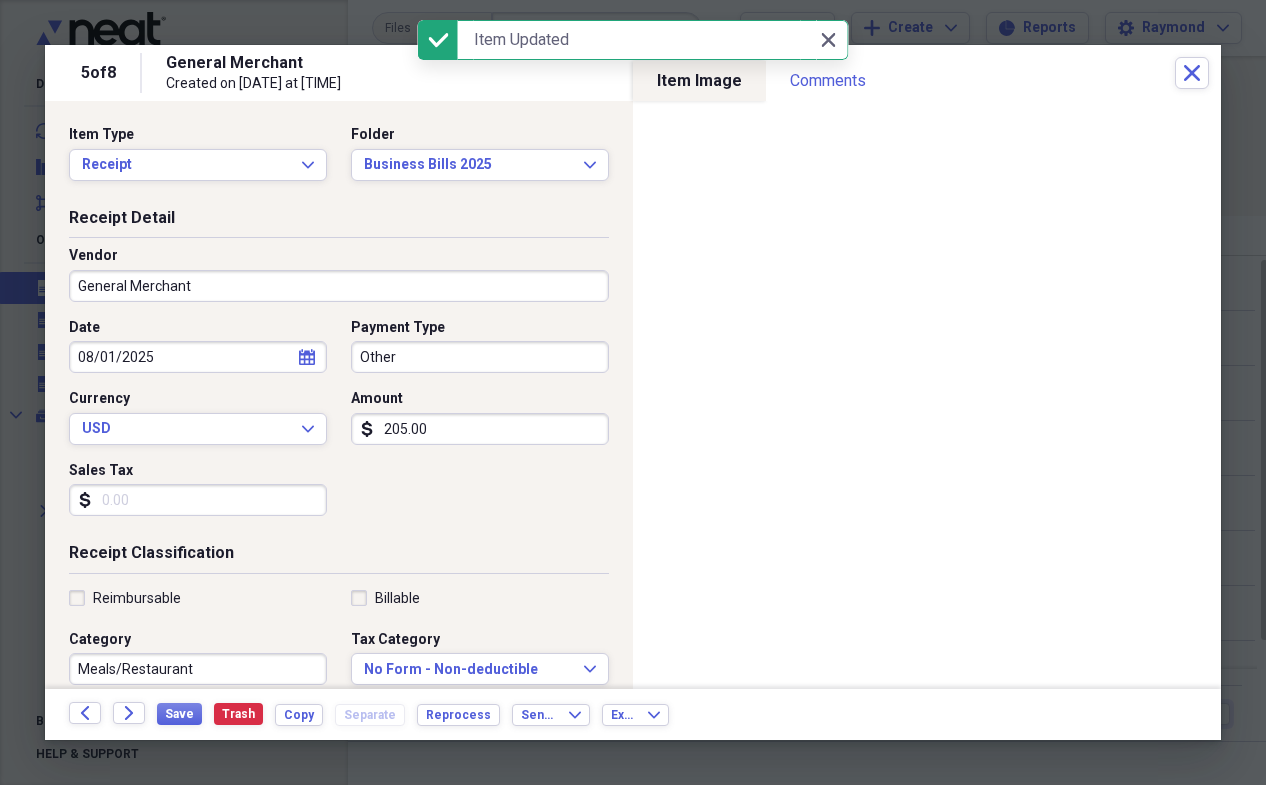 click on "General Merchant" at bounding box center [339, 286] 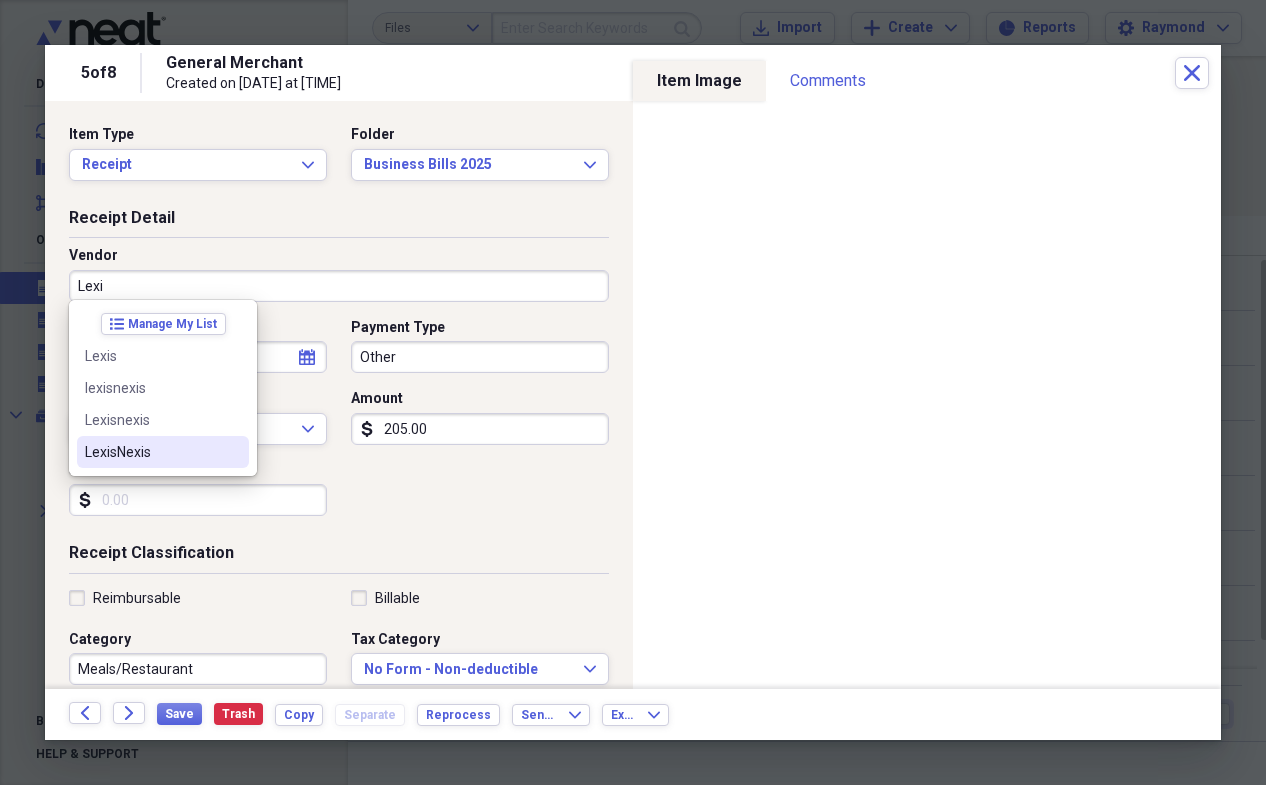 click on "LexisNexis" at bounding box center (151, 452) 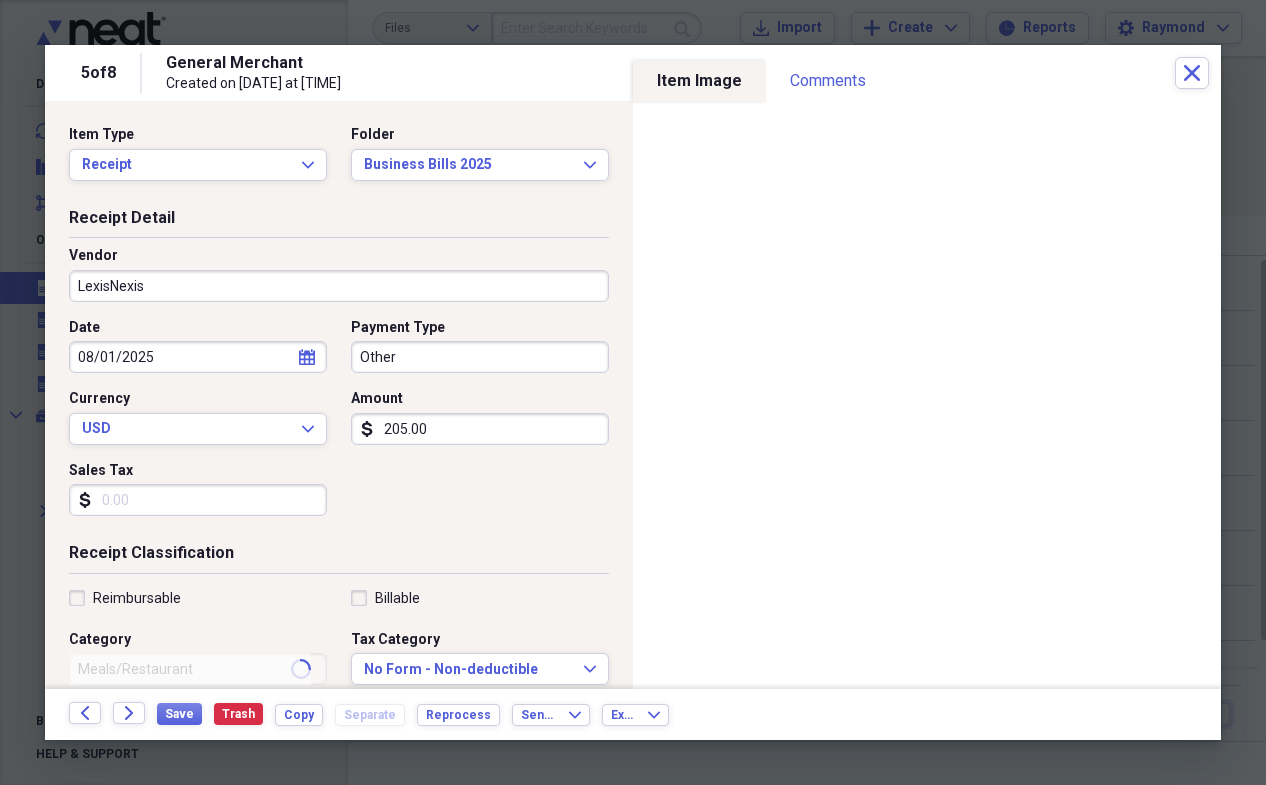 type on "Utilities" 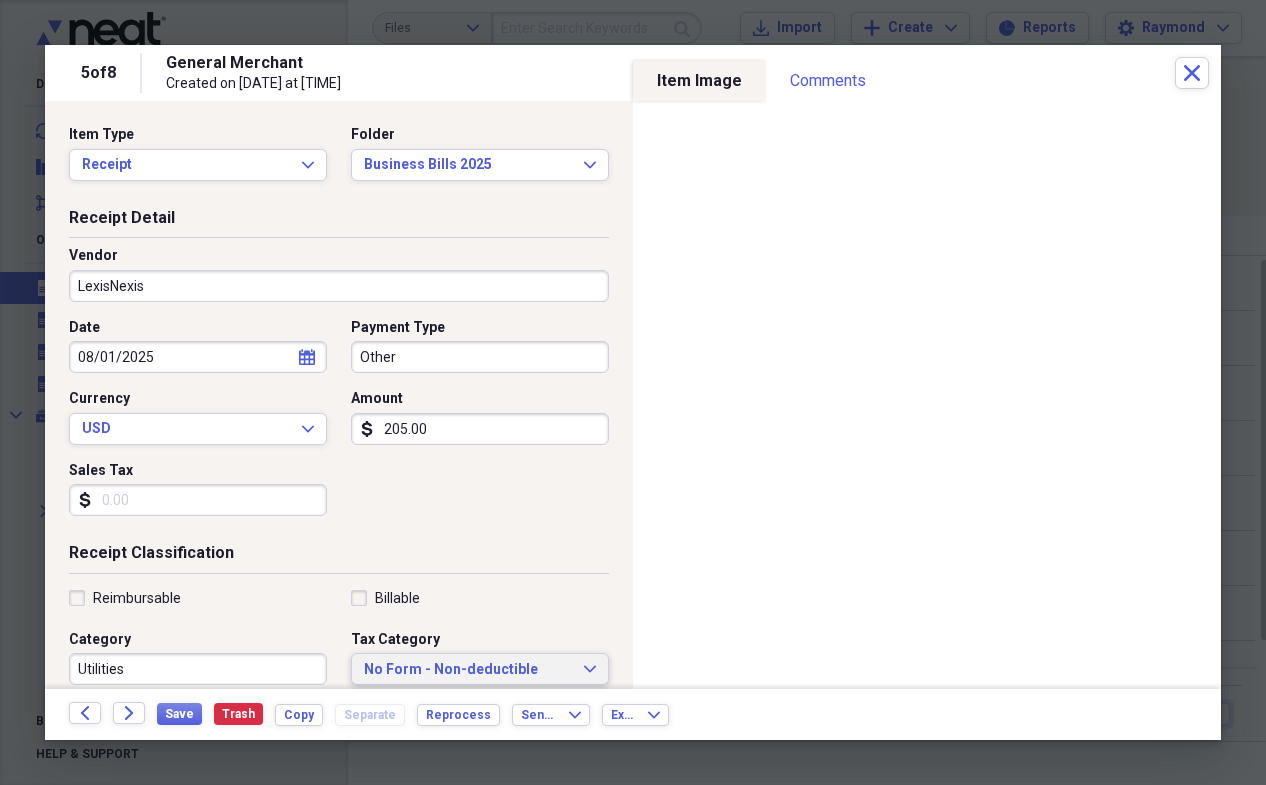 click on "No Form - Non-deductible" at bounding box center (468, 670) 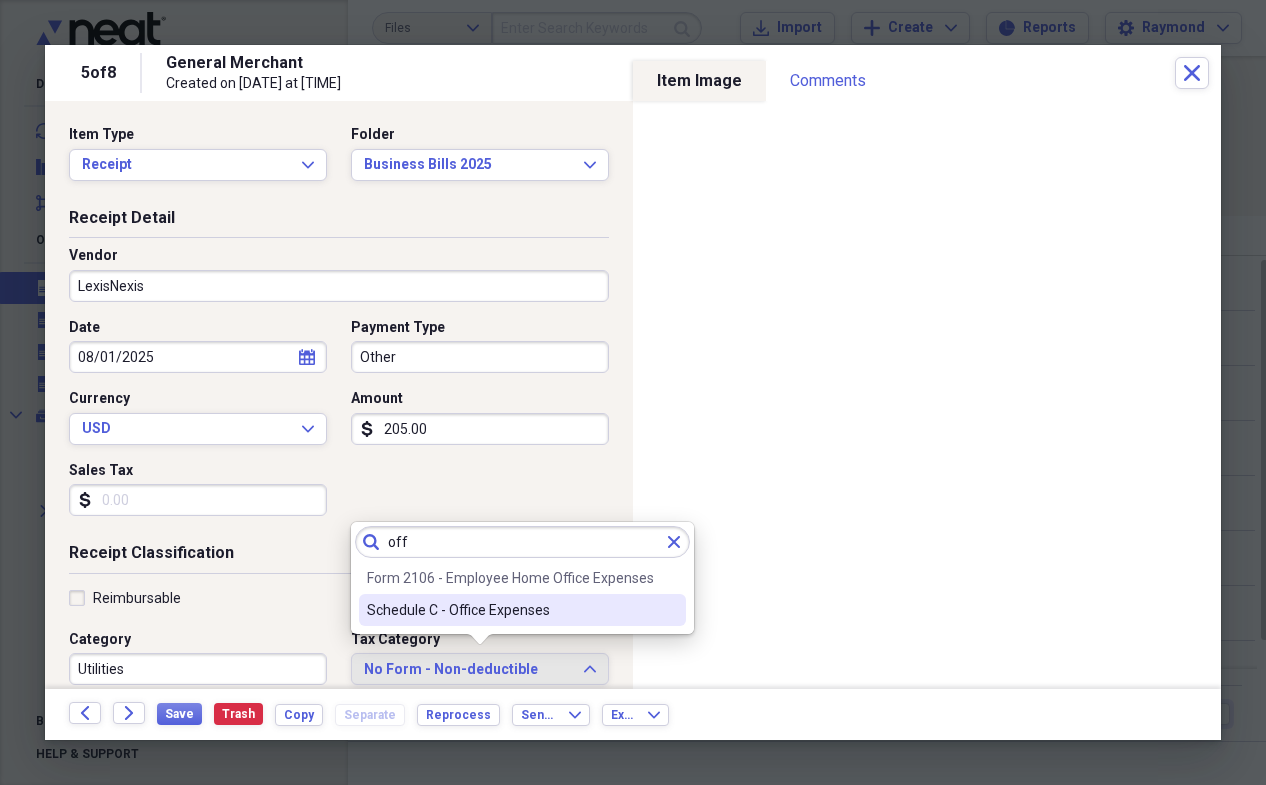 type on "off" 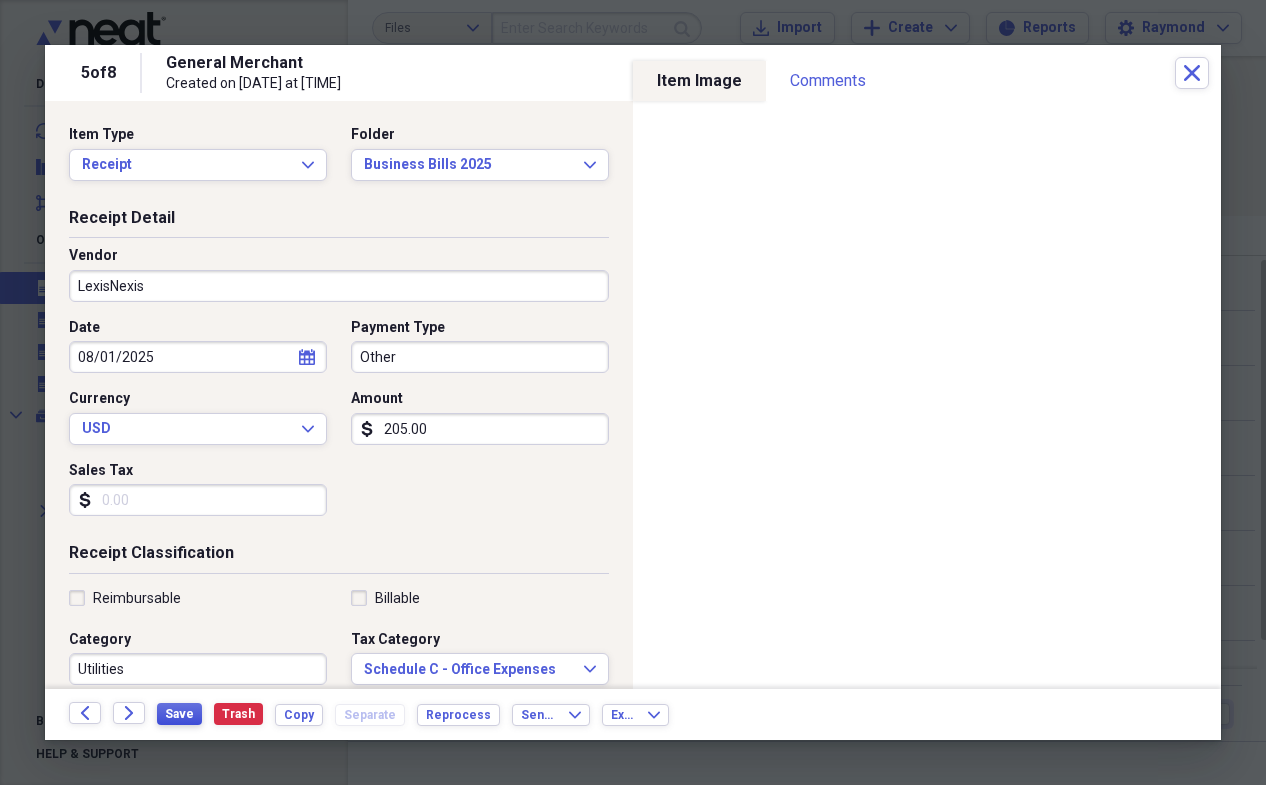 click on "Save" at bounding box center [179, 714] 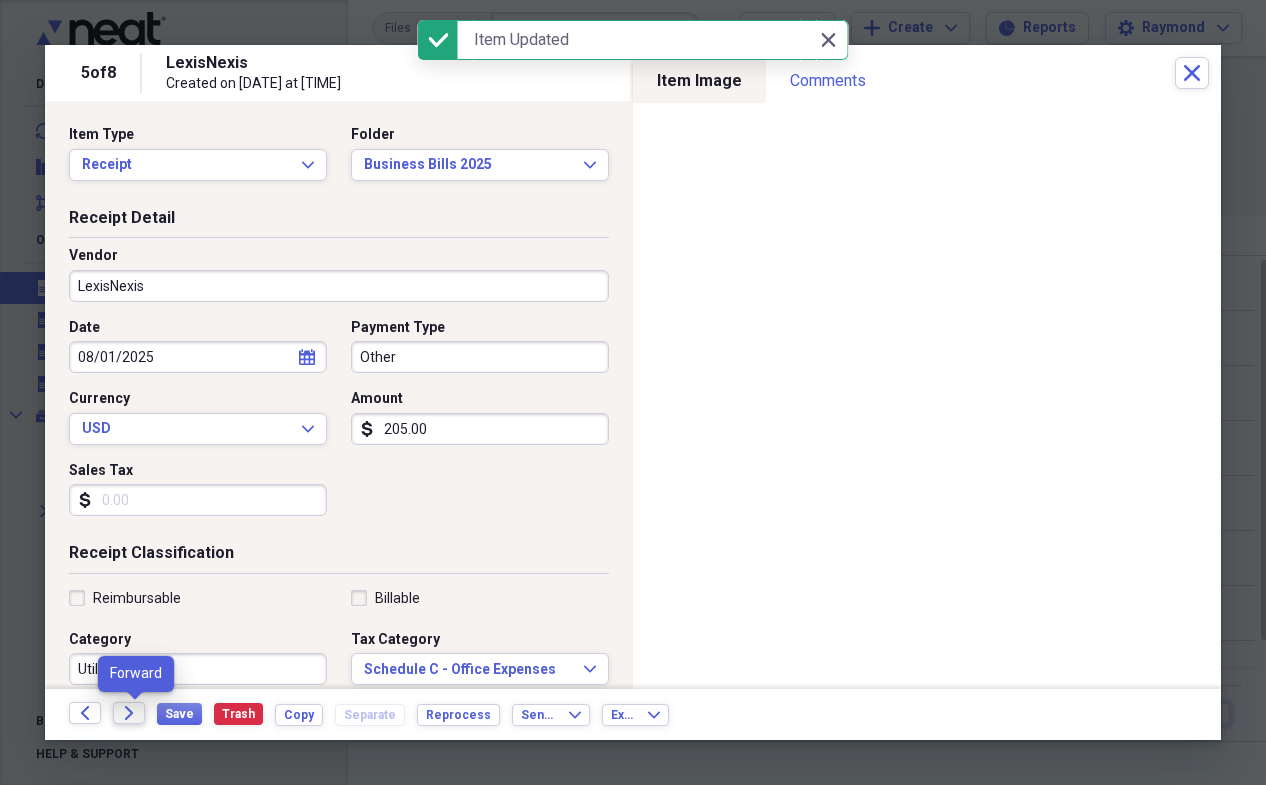 click on "Forward" 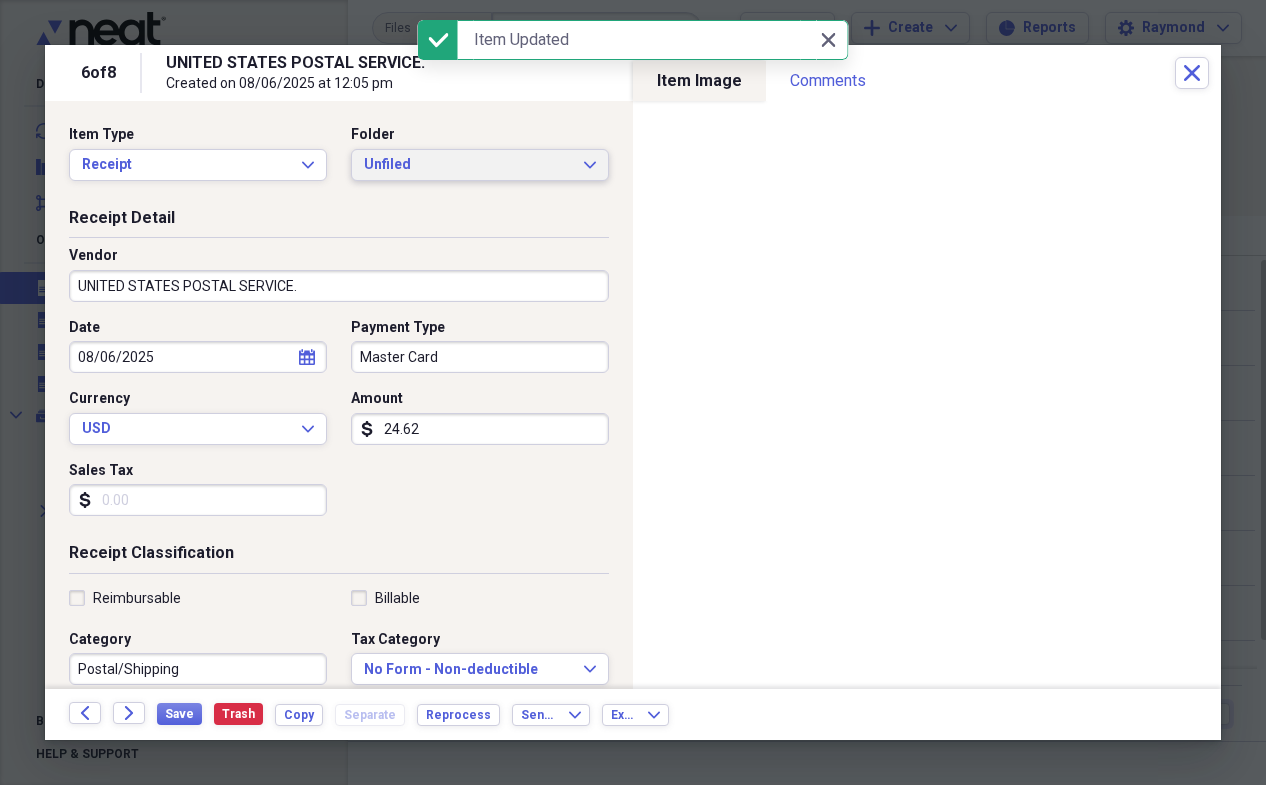 click on "Unfiled Expand" at bounding box center [480, 165] 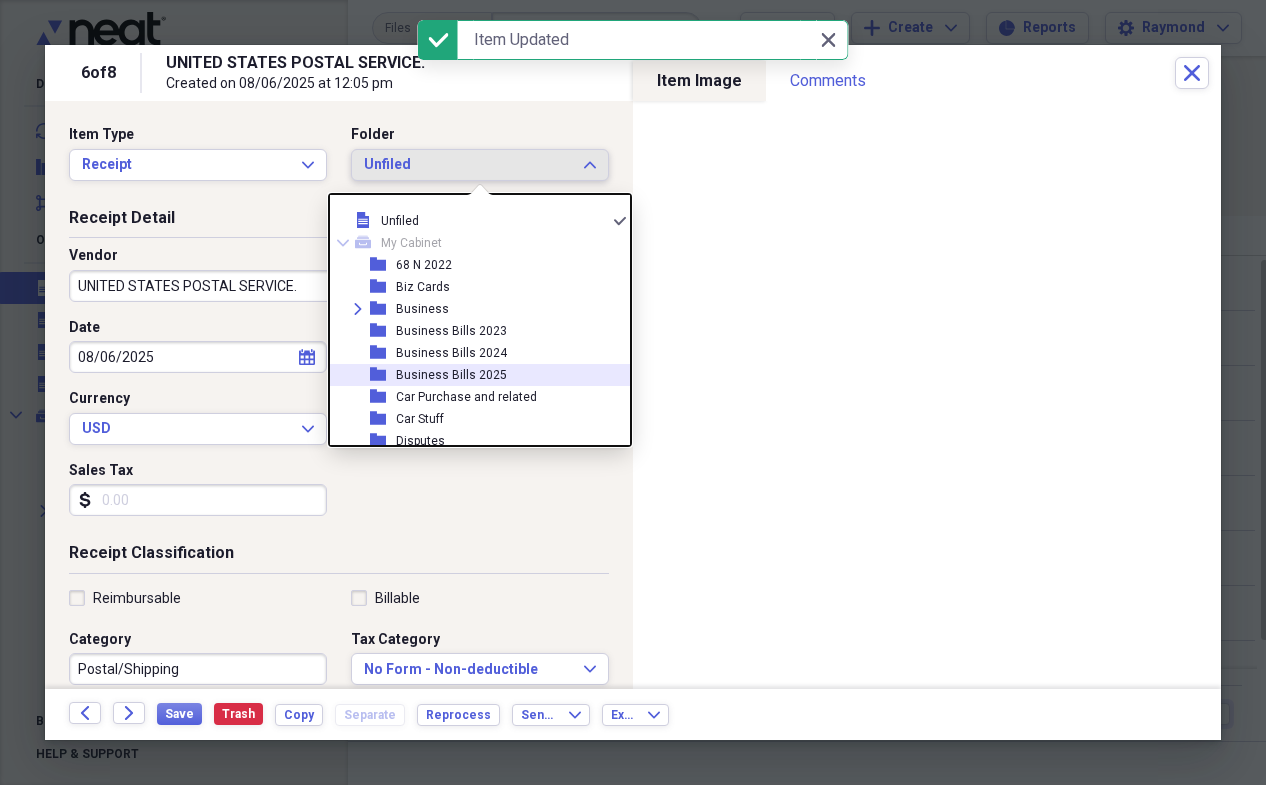 click on "Business Bills 2025" at bounding box center (451, 375) 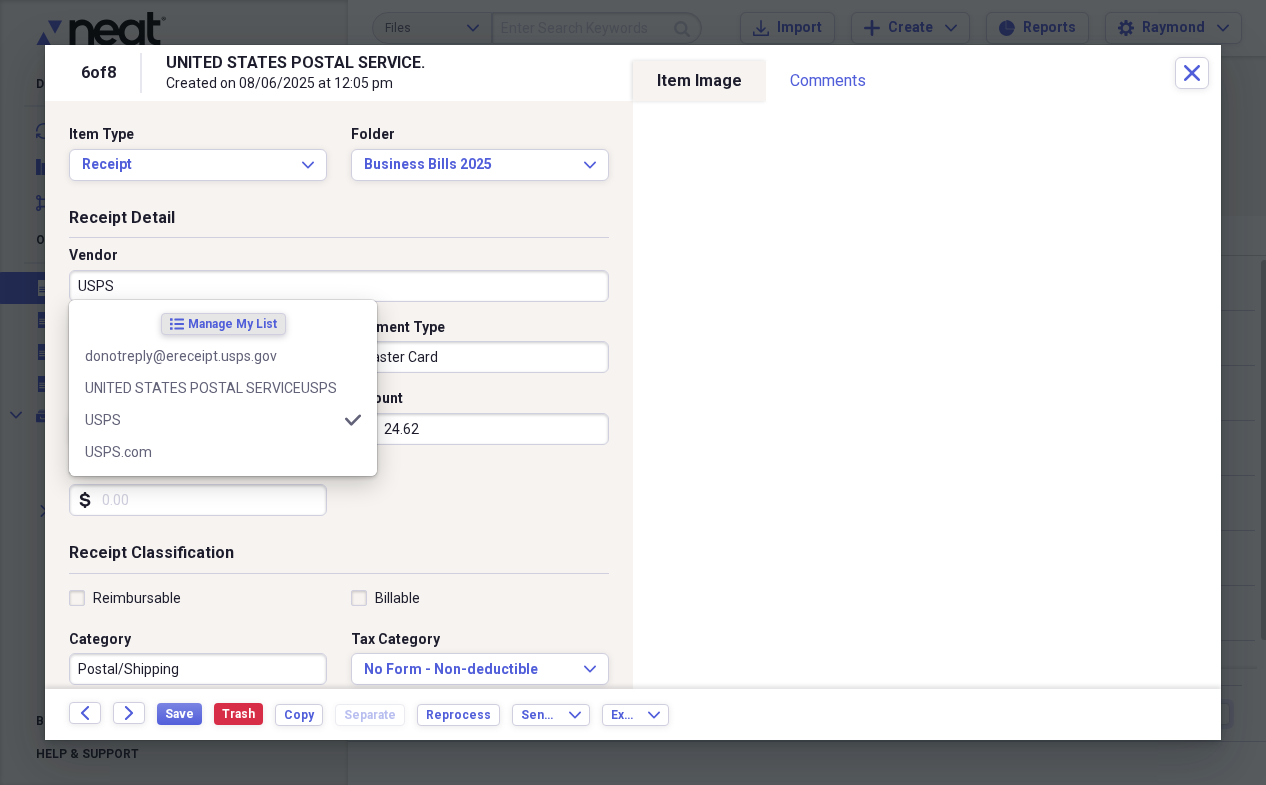 type on "USPS" 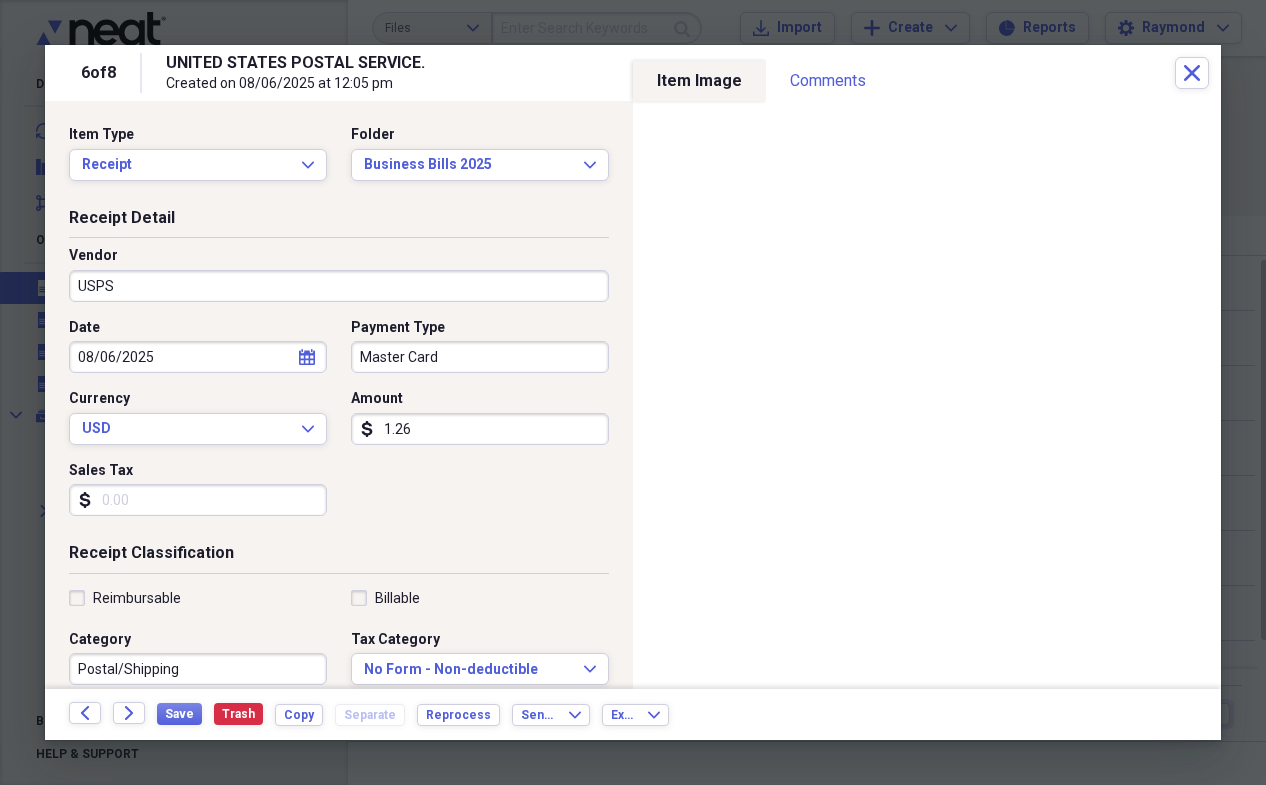 type on "12.65" 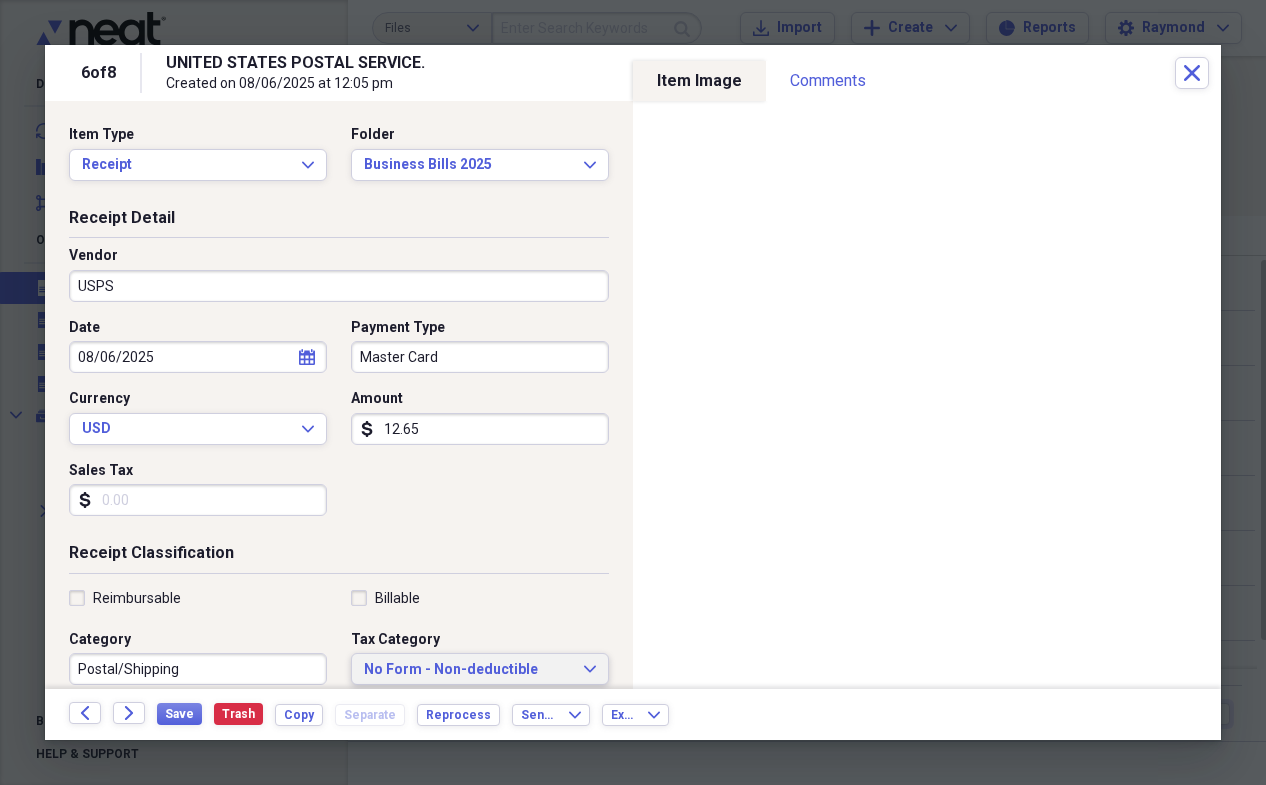 click on "No Form - Non-deductible" at bounding box center [468, 670] 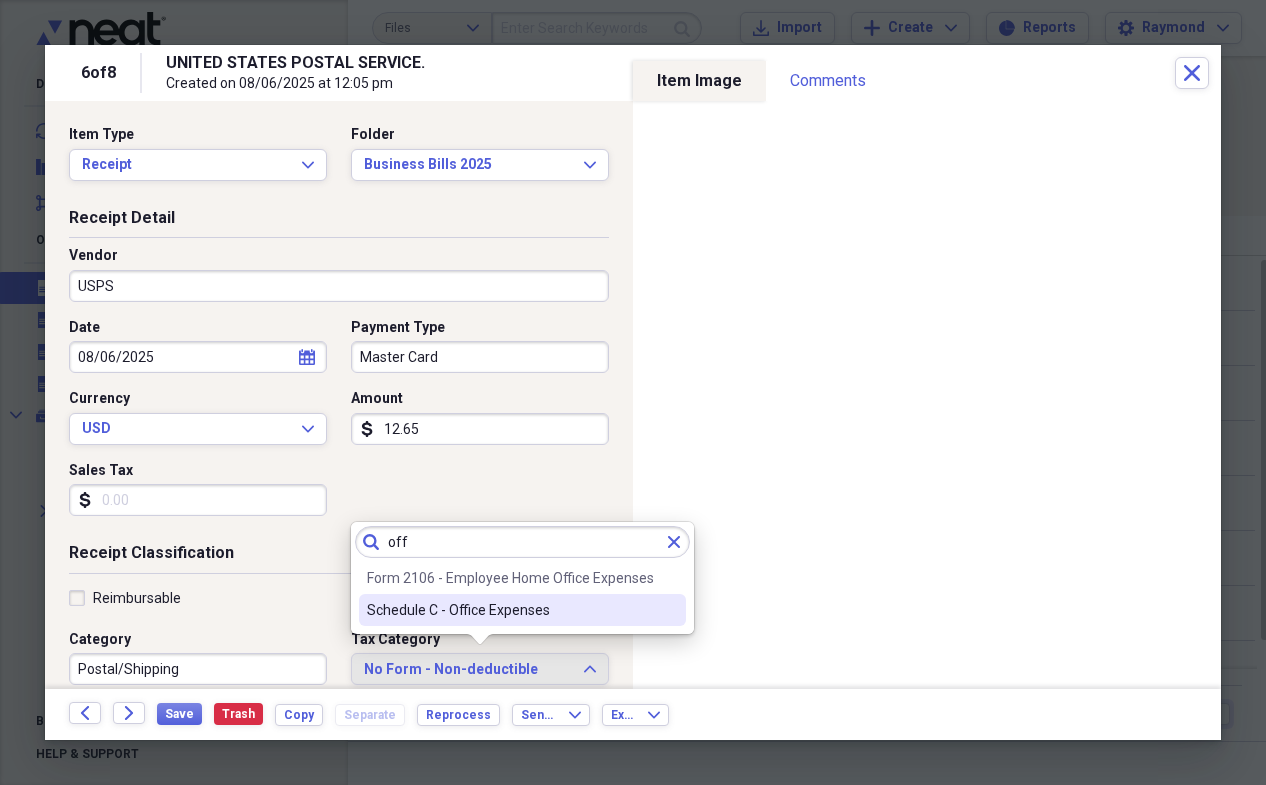 type on "off" 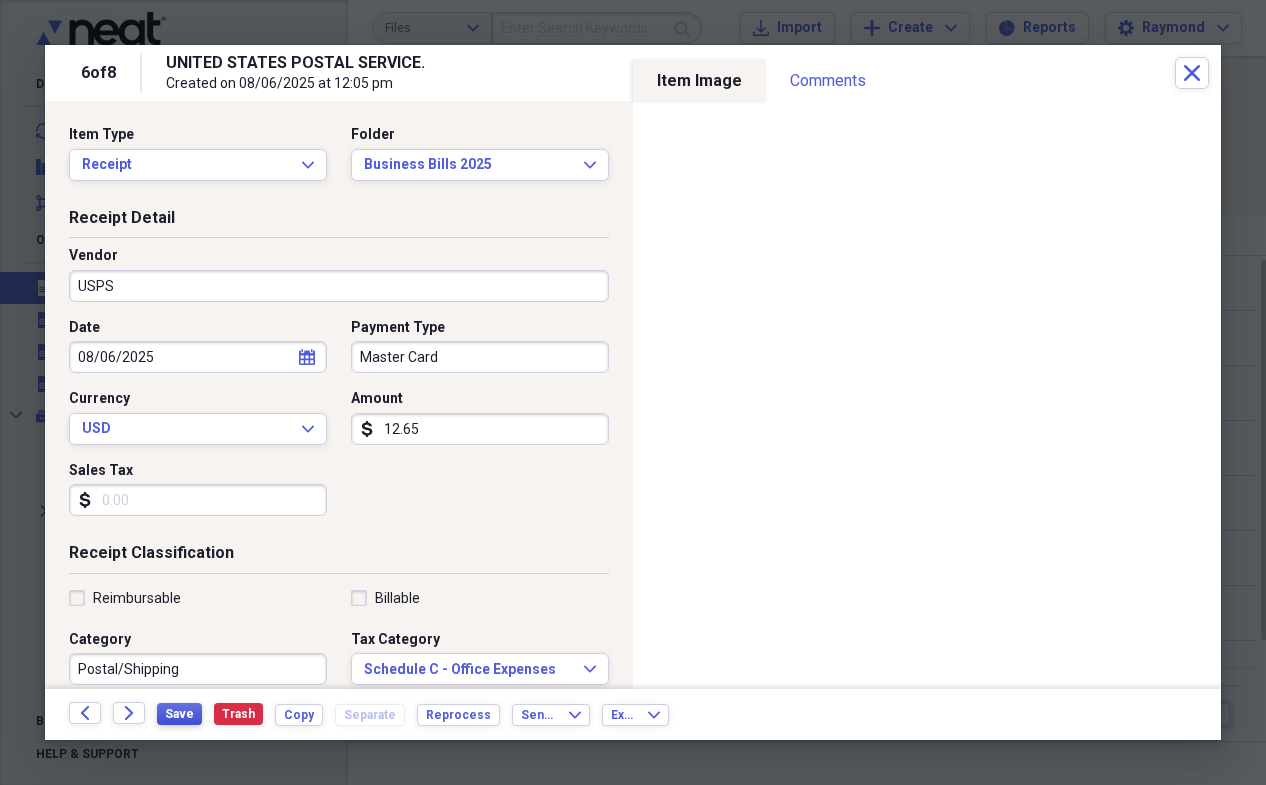 click on "Save" at bounding box center (179, 714) 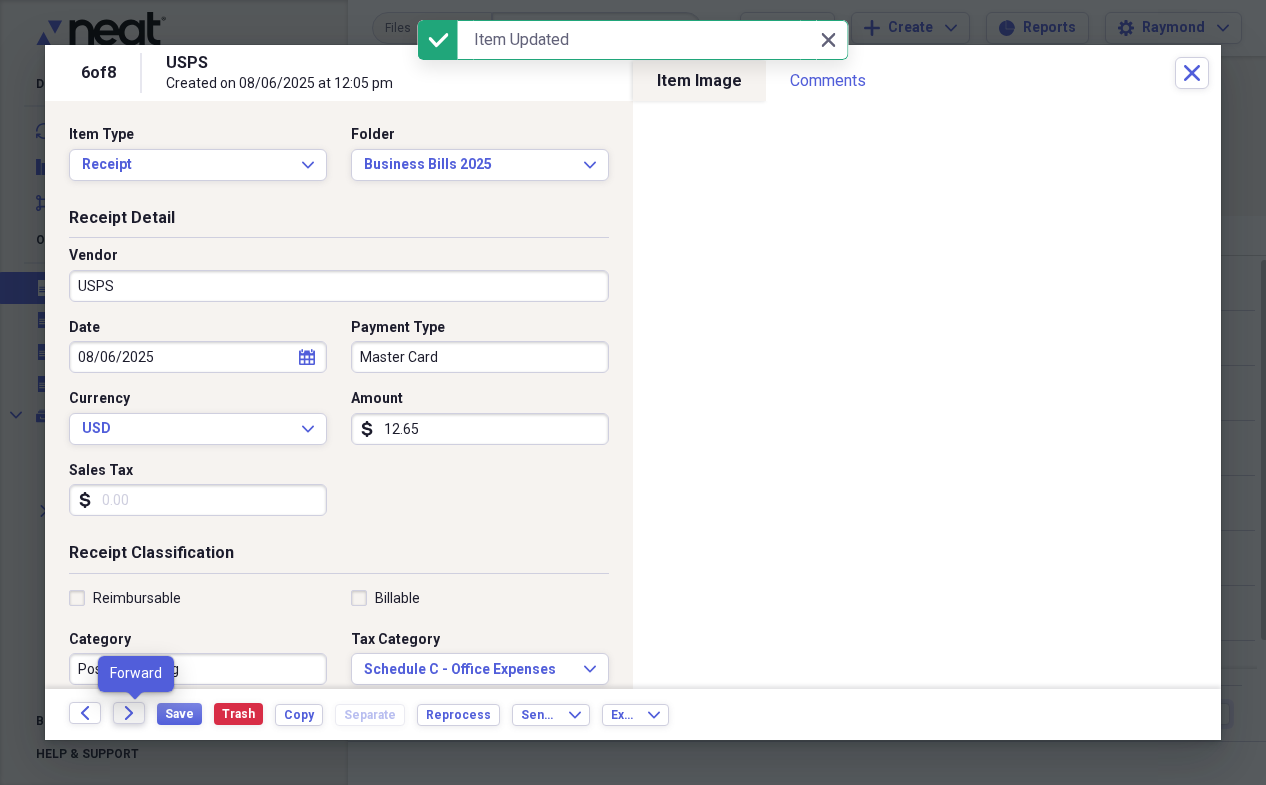 click on "Forward" 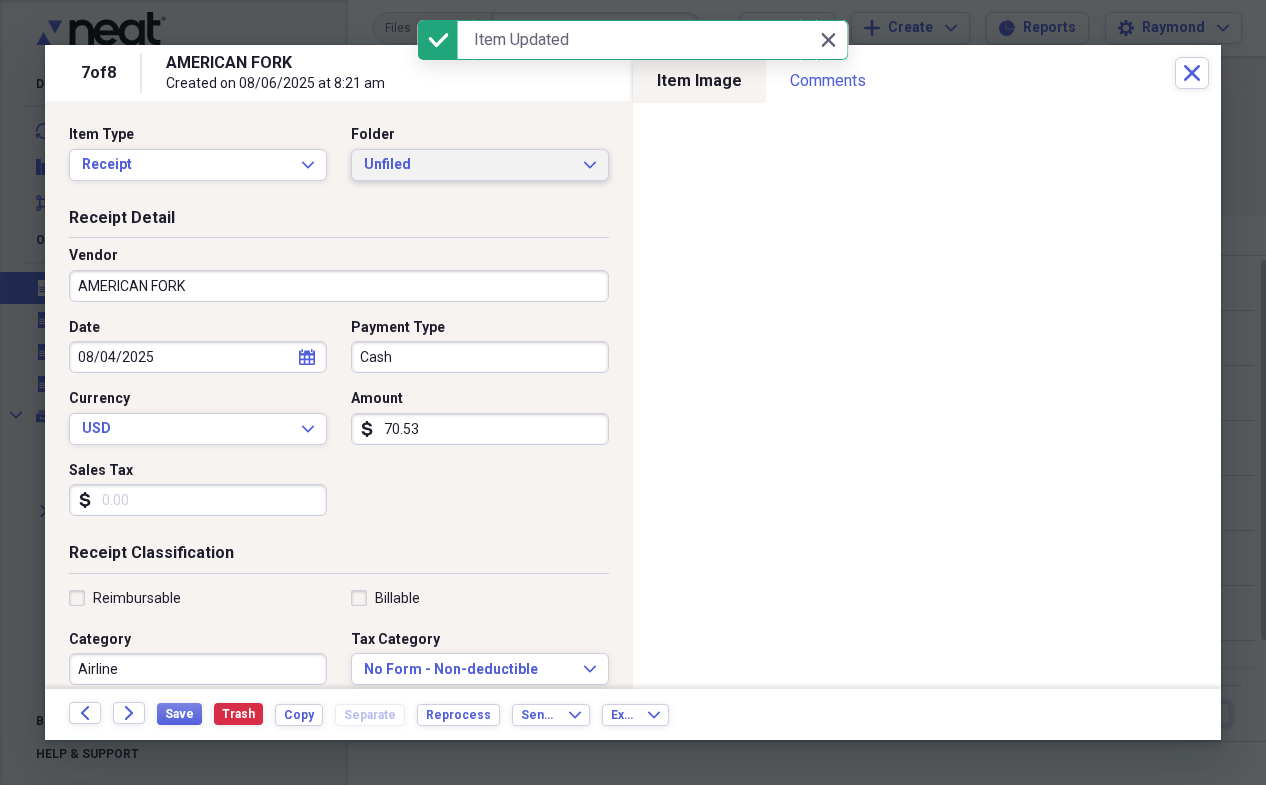 click on "Unfiled" at bounding box center [468, 165] 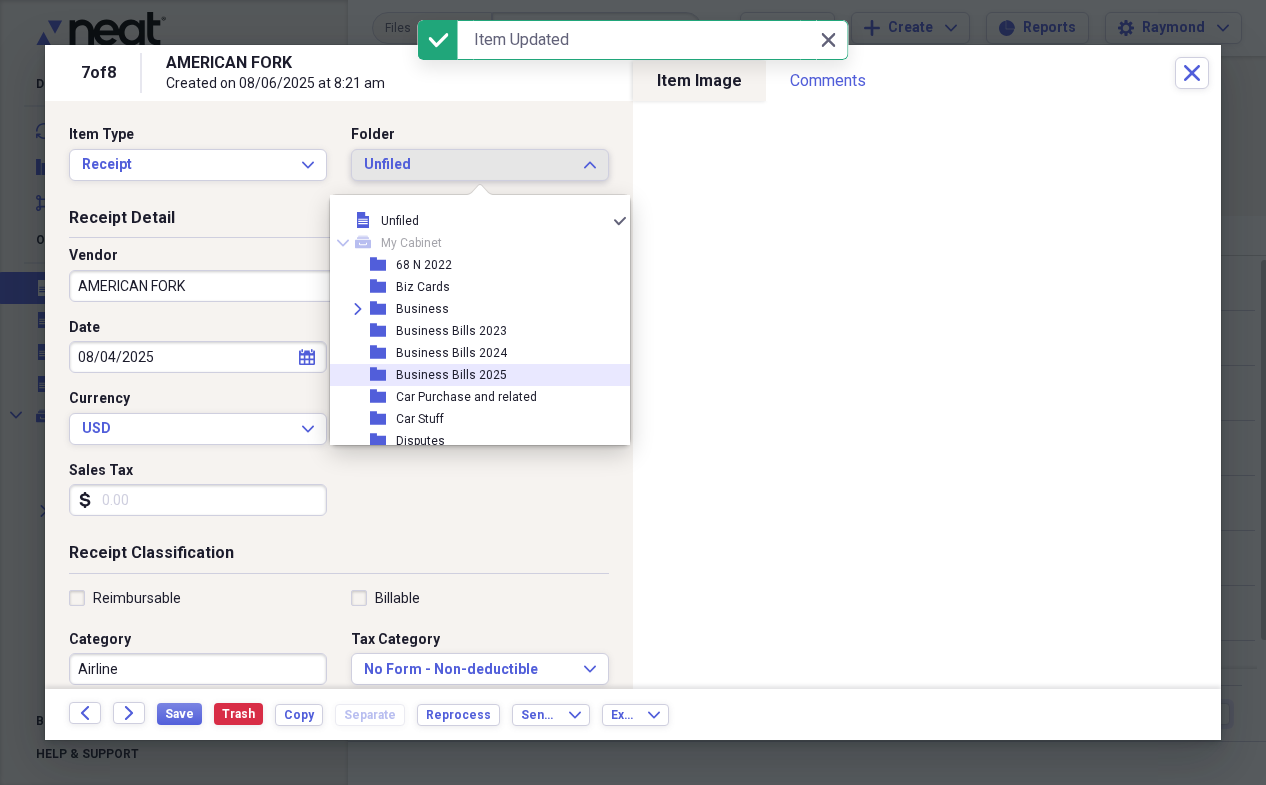 click on "folder Business Bills 2025" at bounding box center [472, 375] 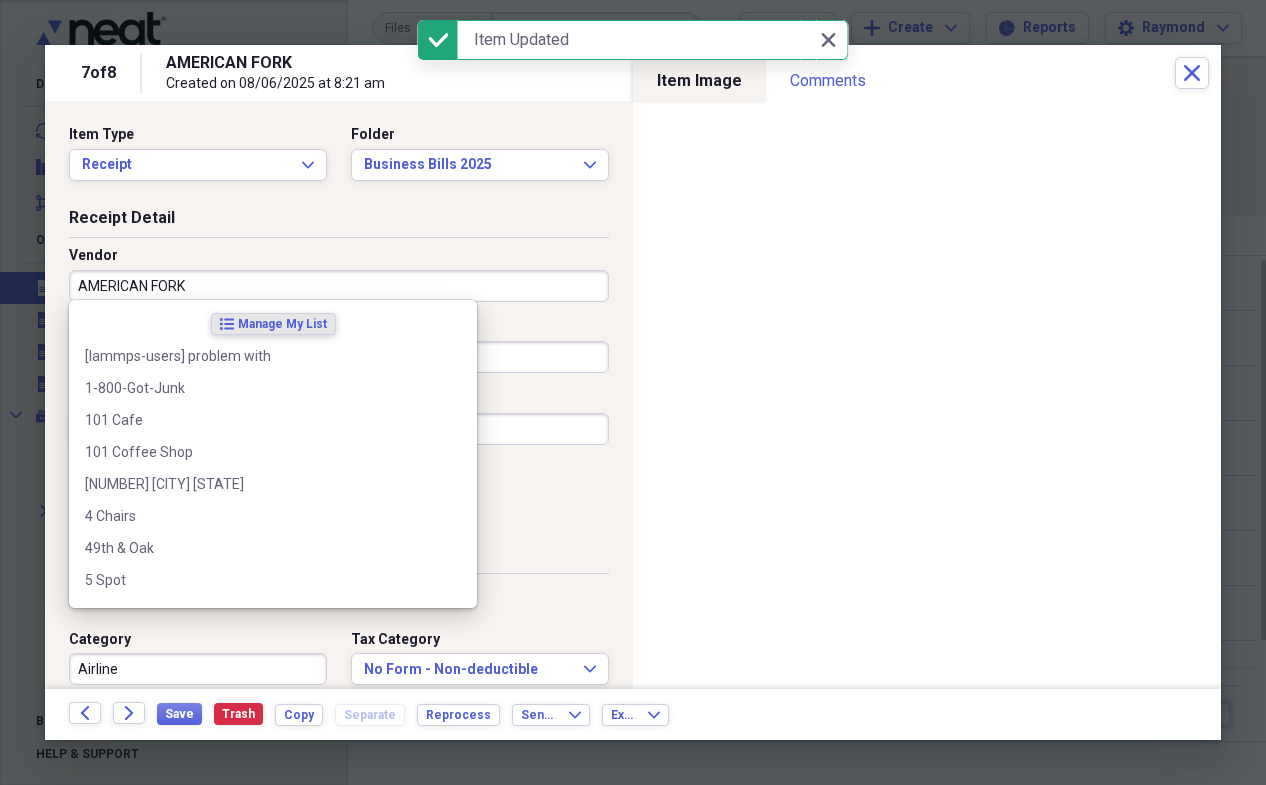 click on "AMERICAN FORK" at bounding box center [339, 286] 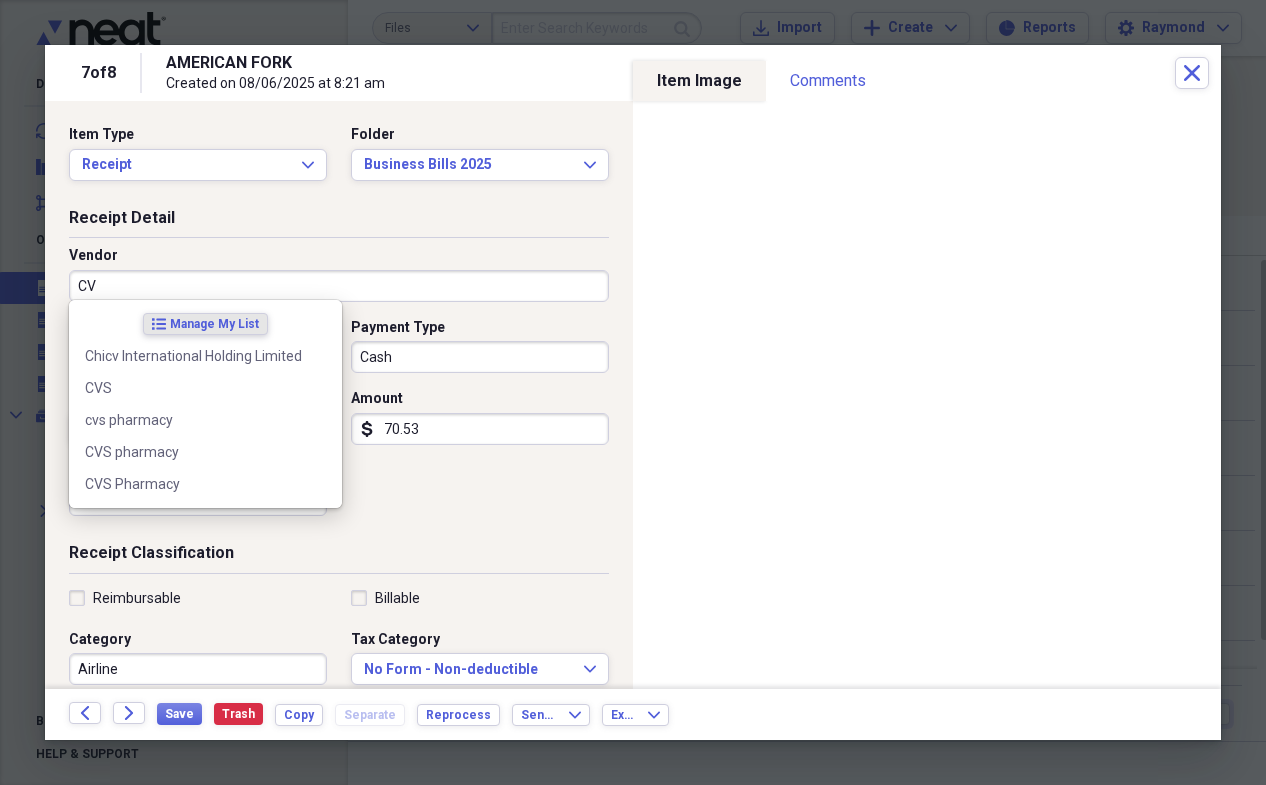 type on "CVS" 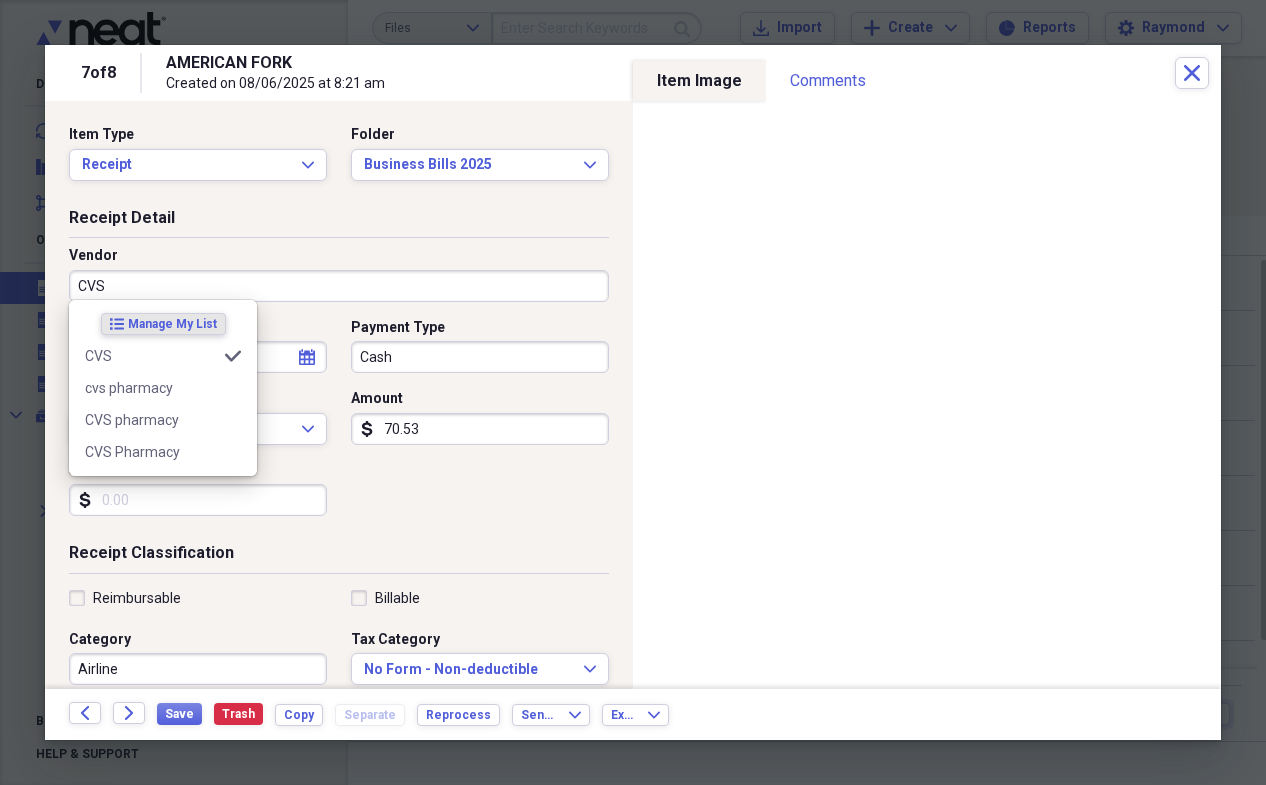 type on "None" 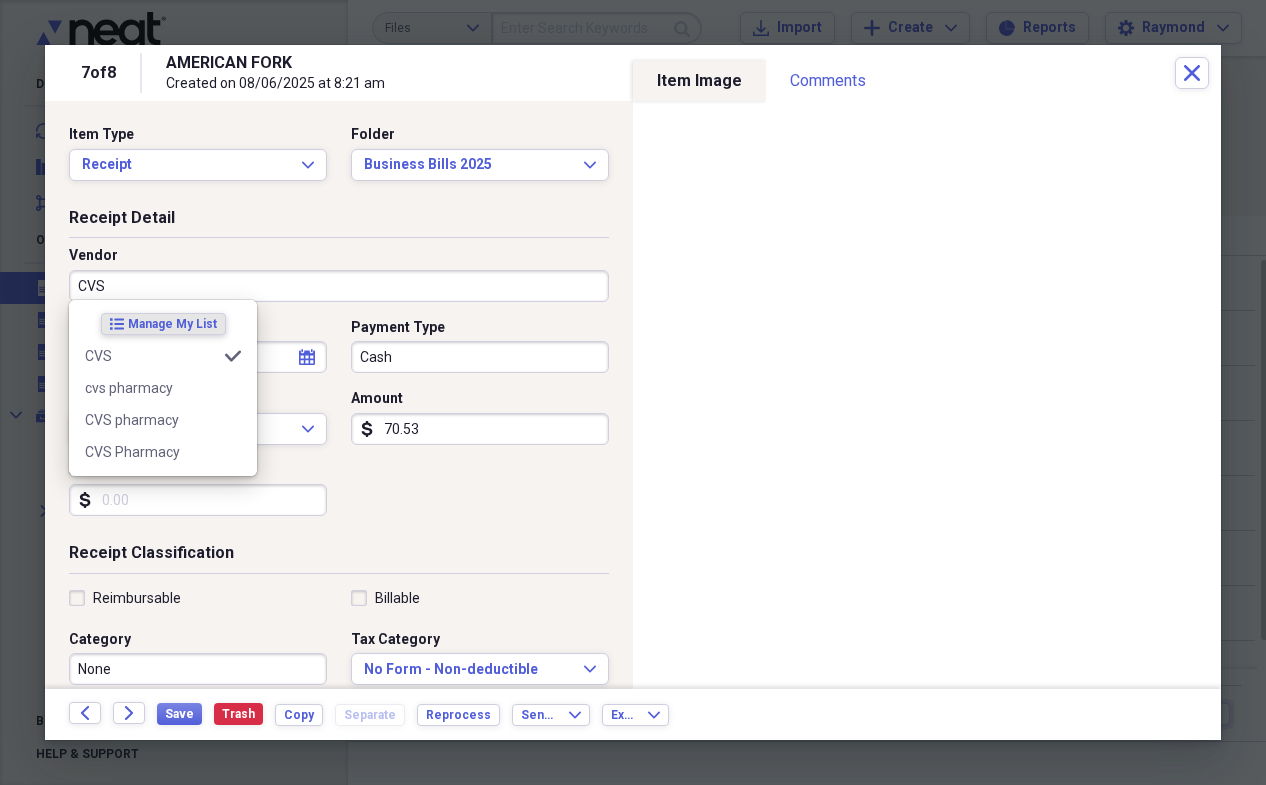 type on "CVS" 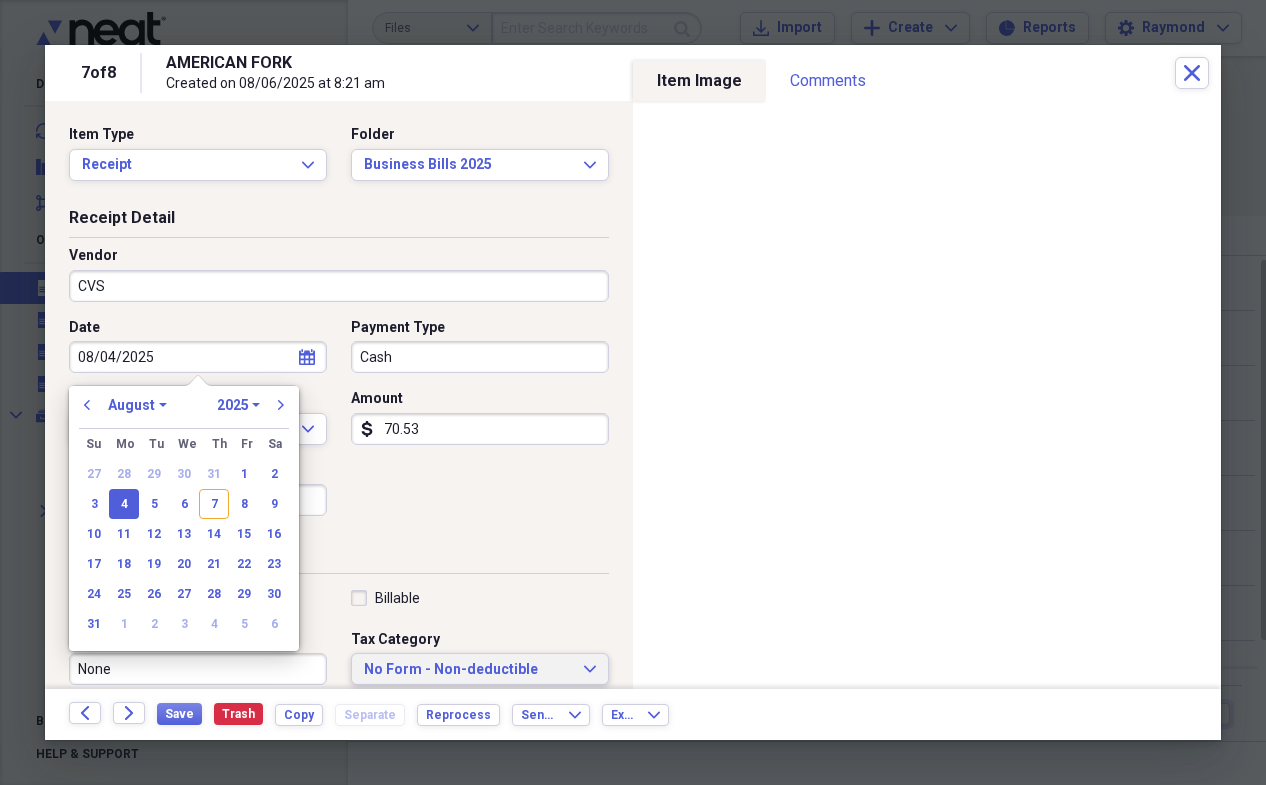 click on "No Form - Non-deductible" at bounding box center (468, 670) 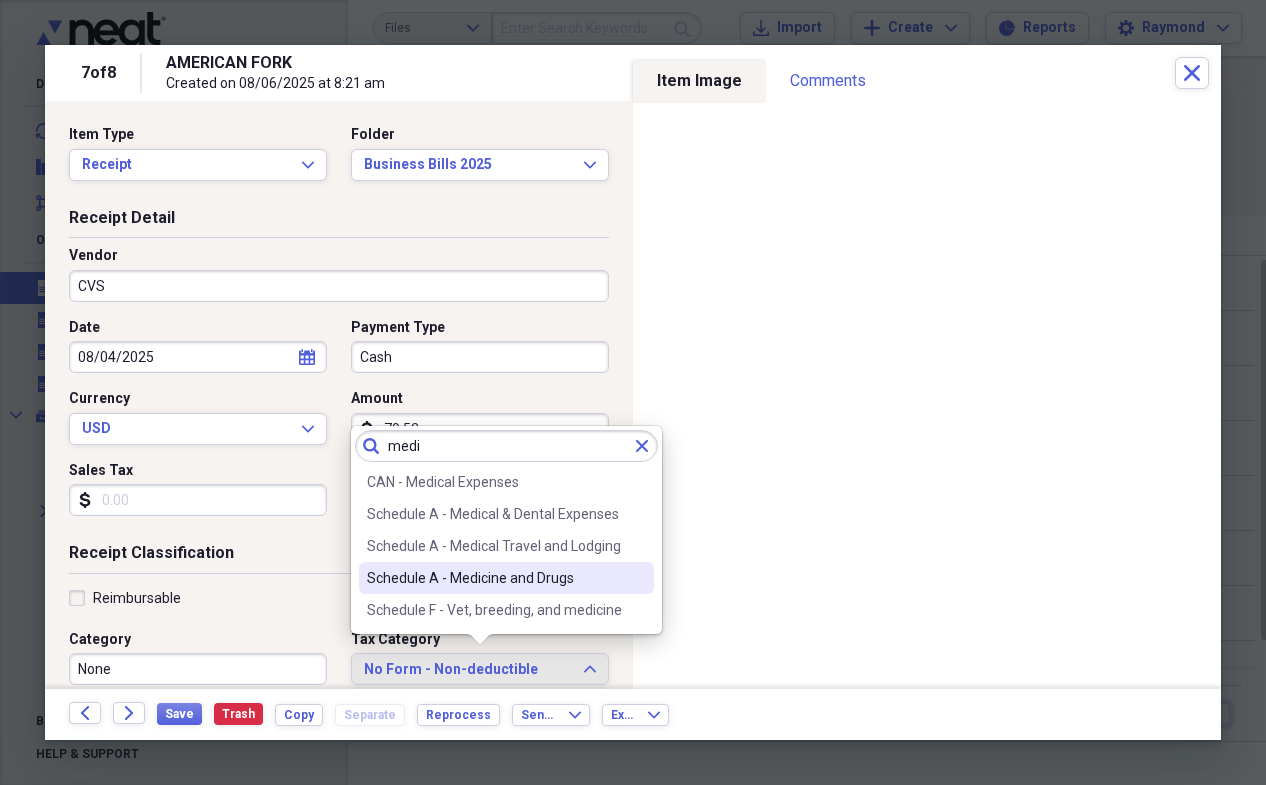 type on "medi" 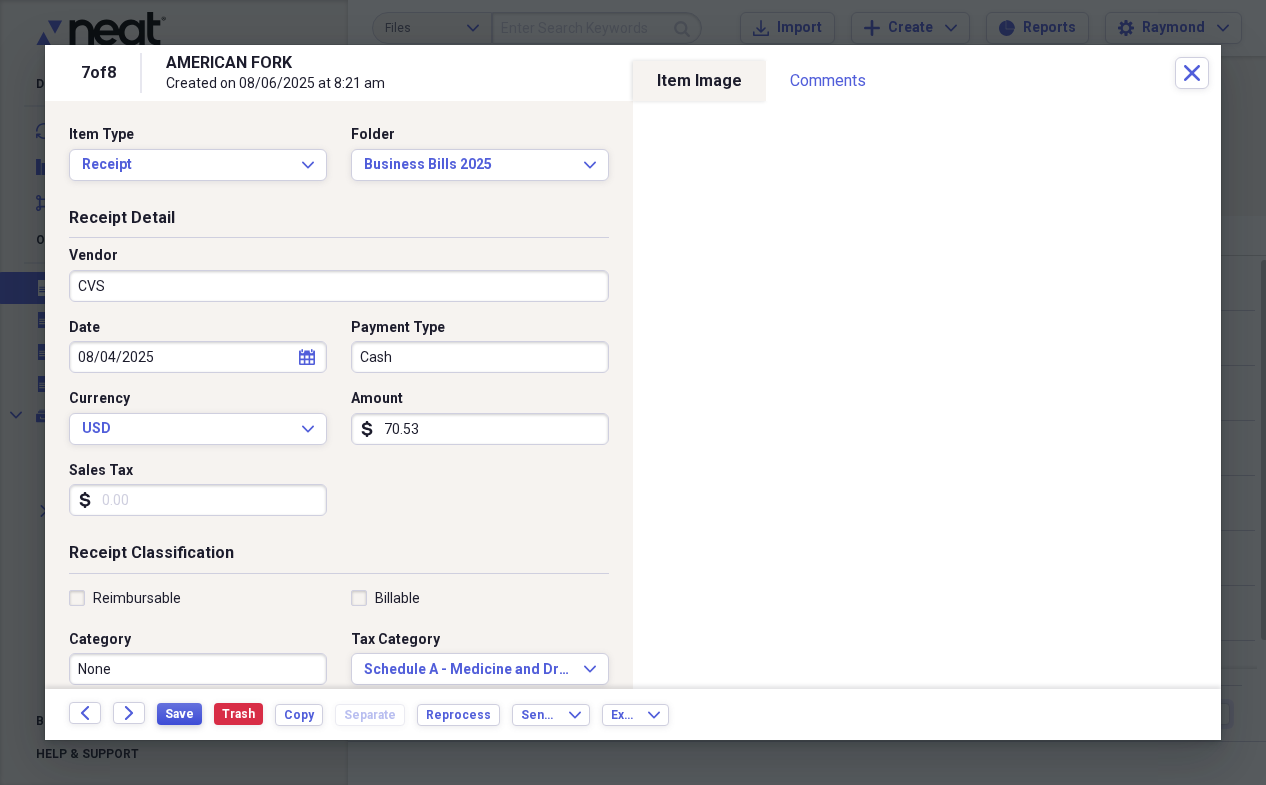click on "Save" at bounding box center (179, 714) 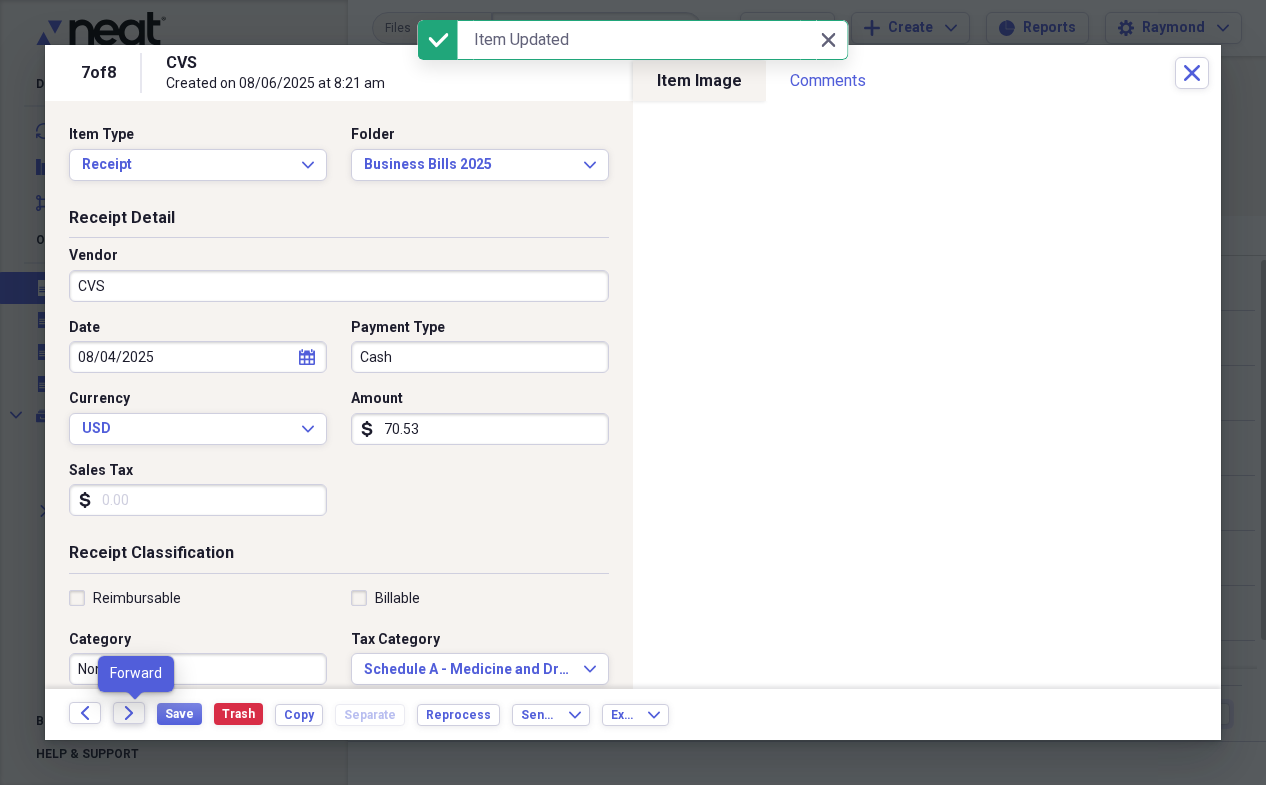 click on "Forward" 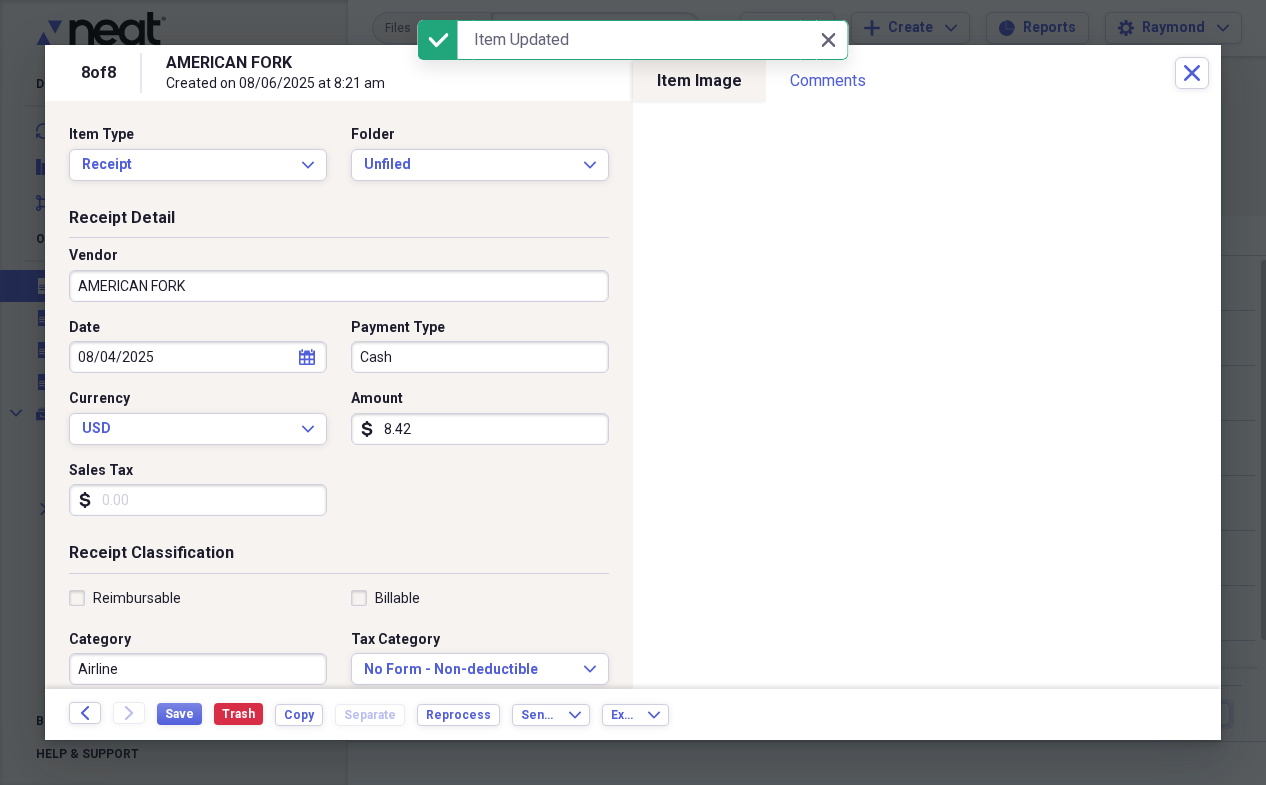 click on "Item Type Receipt Expand Folder Unfiled Expand" at bounding box center [339, 161] 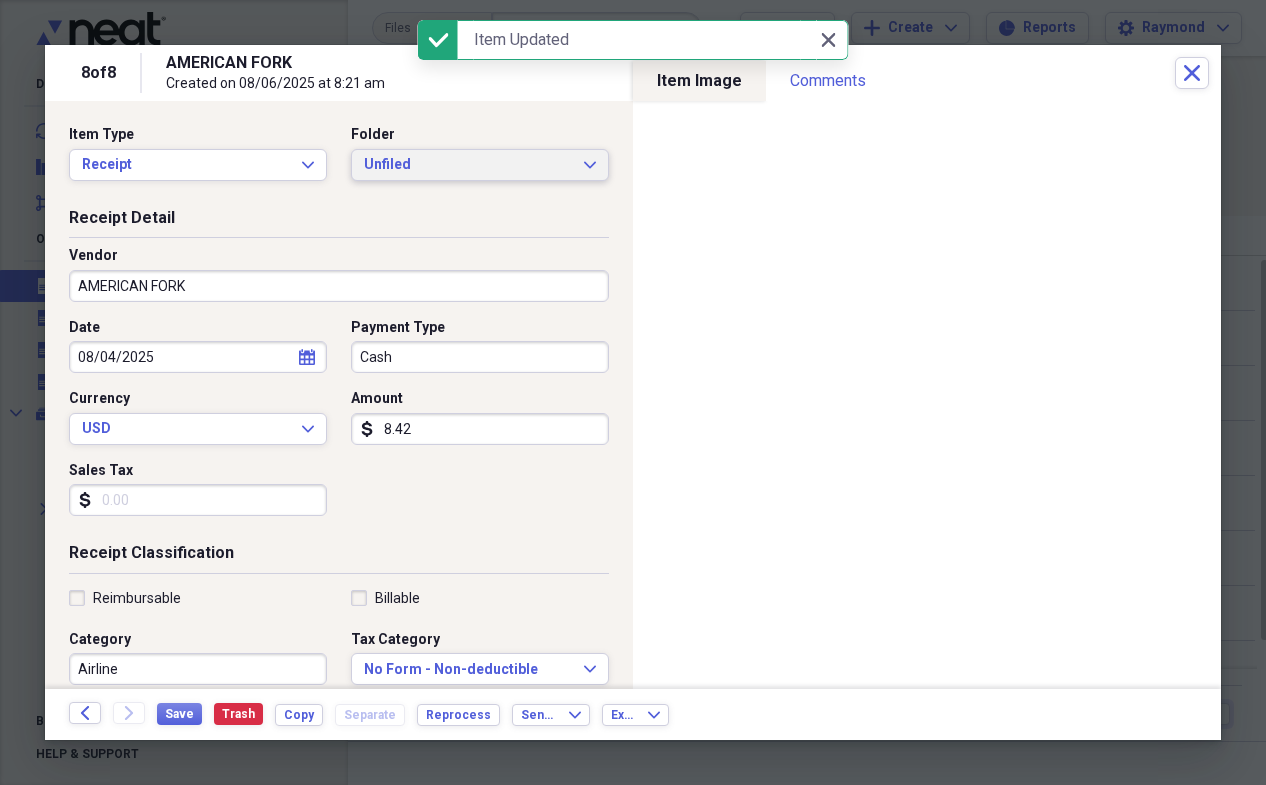 click on "Unfiled" at bounding box center [468, 165] 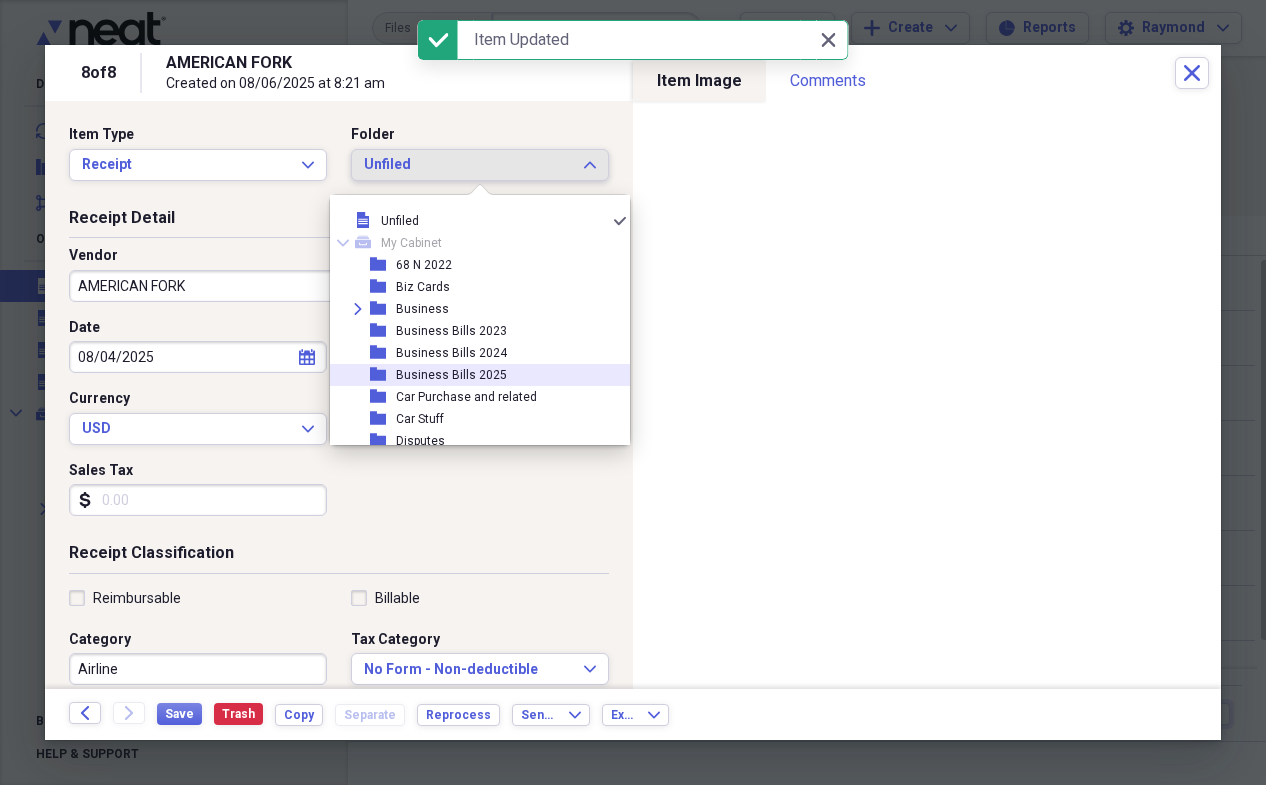 click on "Business Bills 2025" at bounding box center [451, 375] 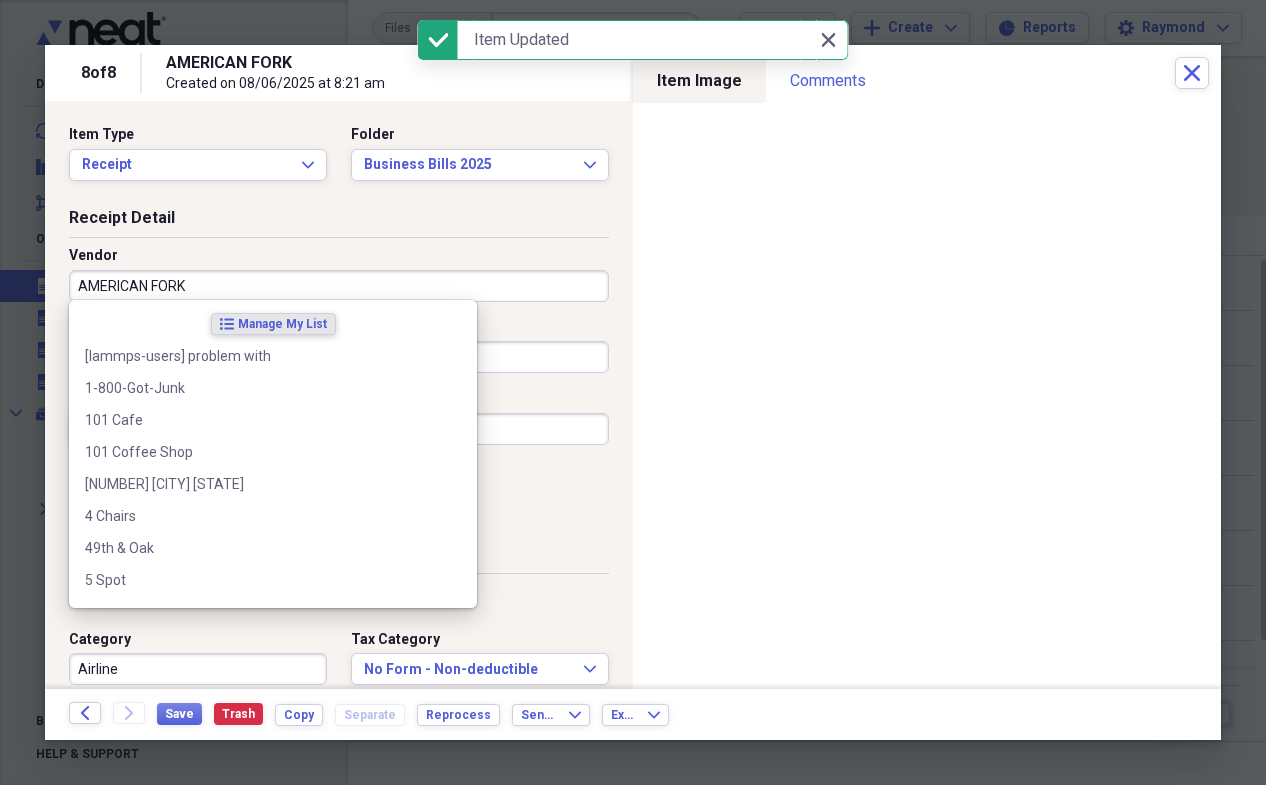 click on "AMERICAN FORK" at bounding box center (339, 286) 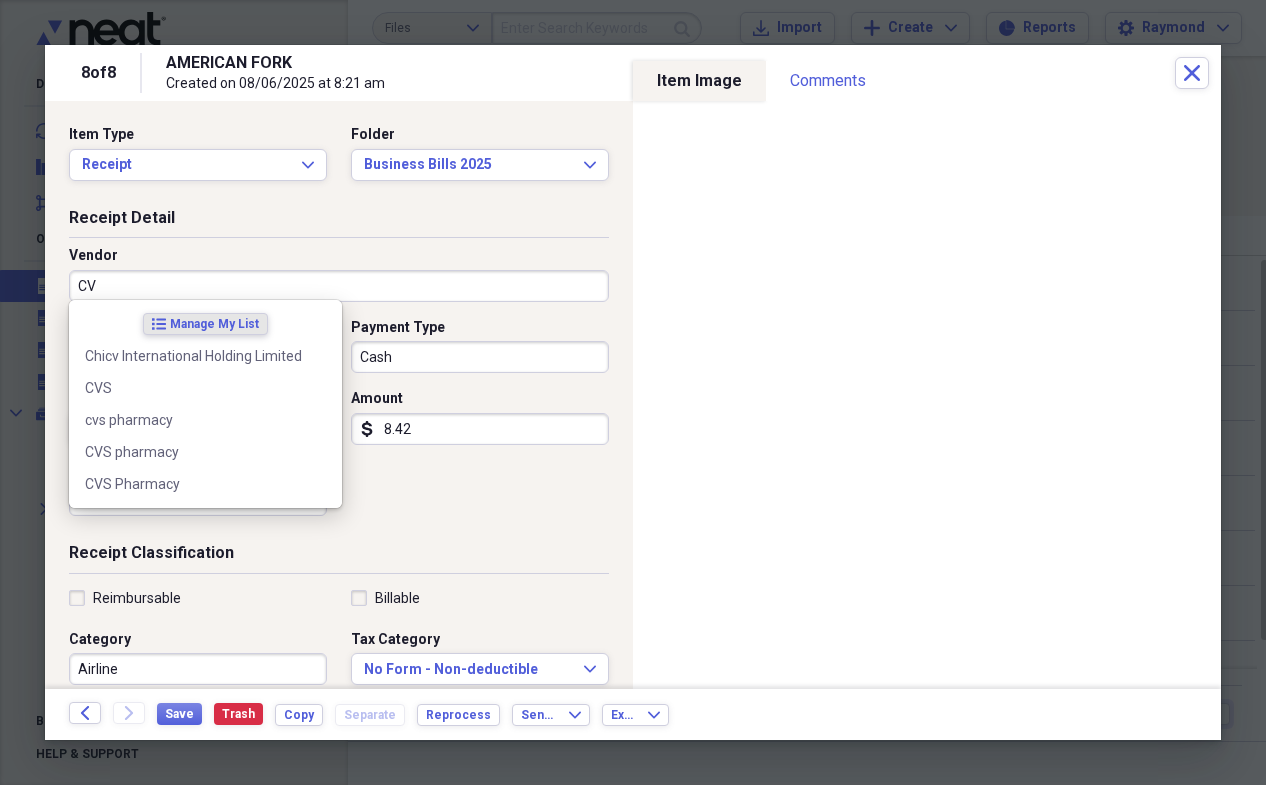 type on "CVS" 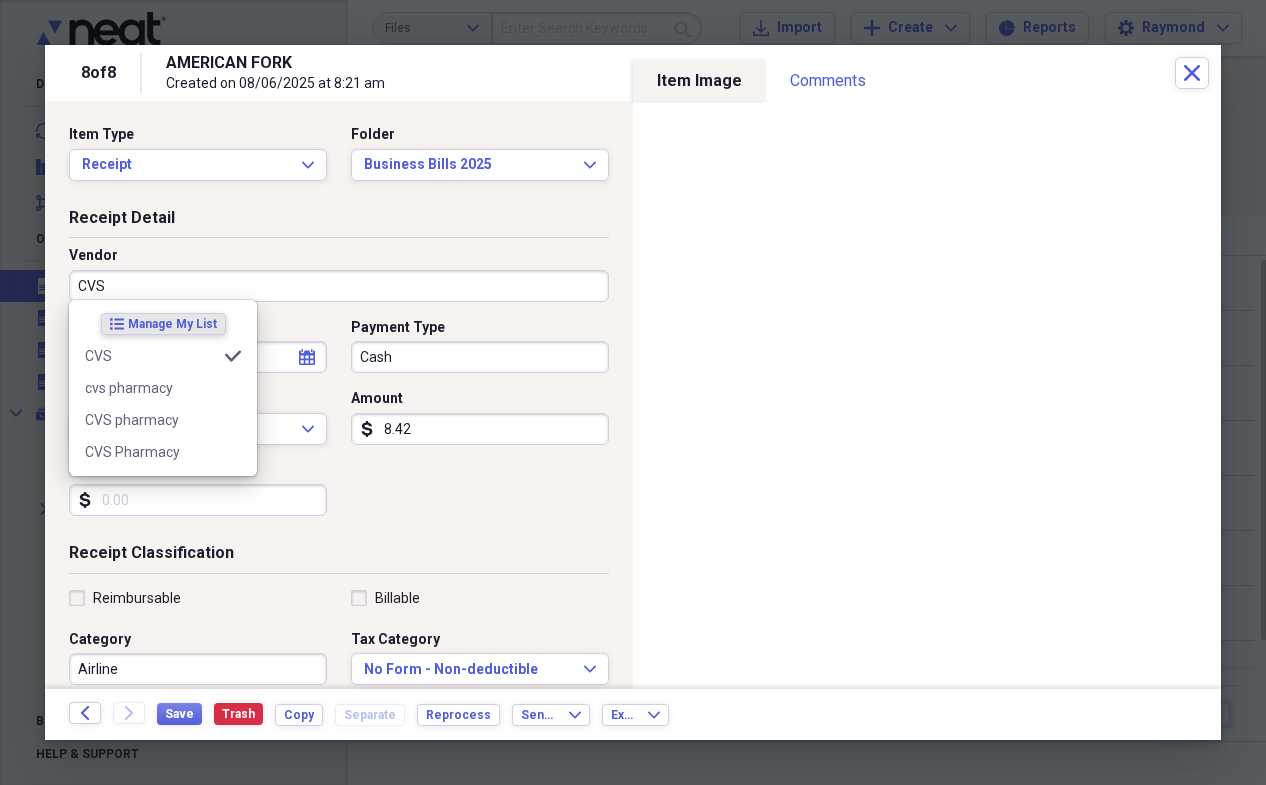 type on "None" 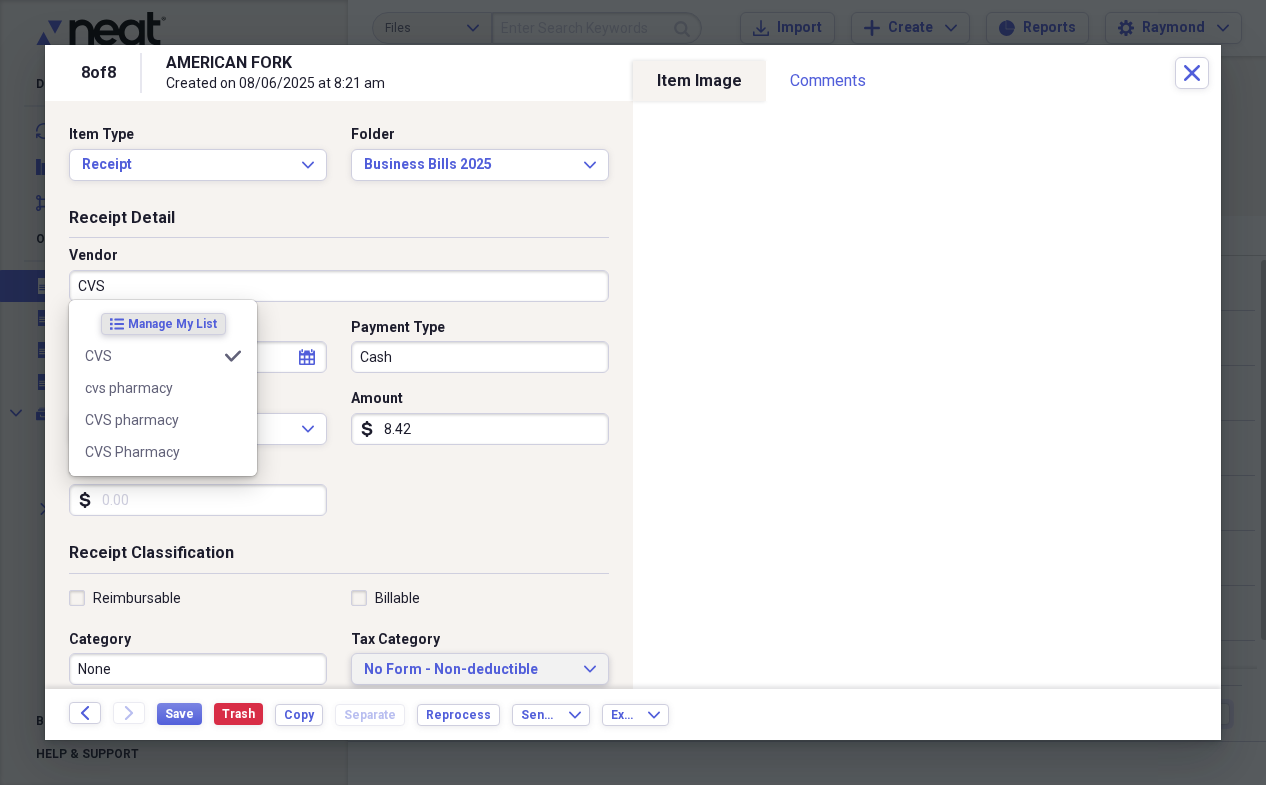type on "CVS" 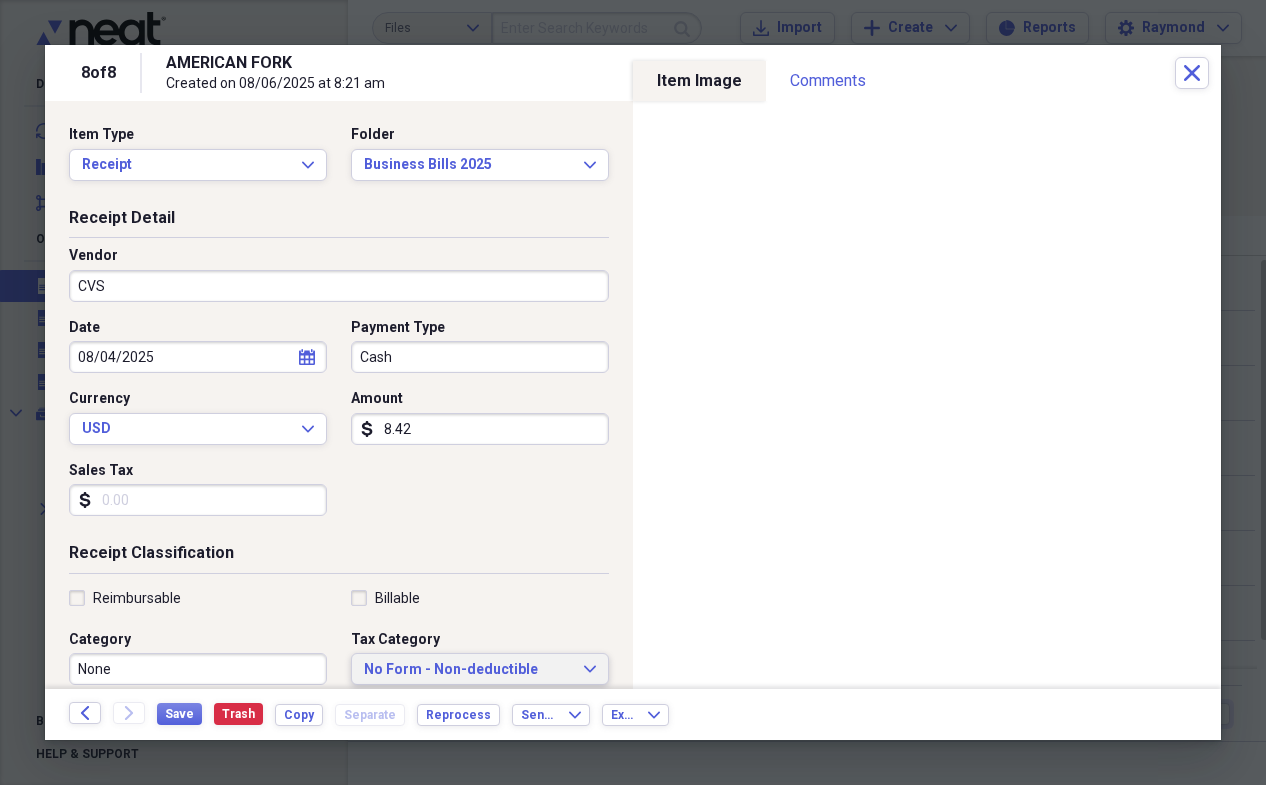 click on "No Form - Non-deductible Expand" at bounding box center [480, 669] 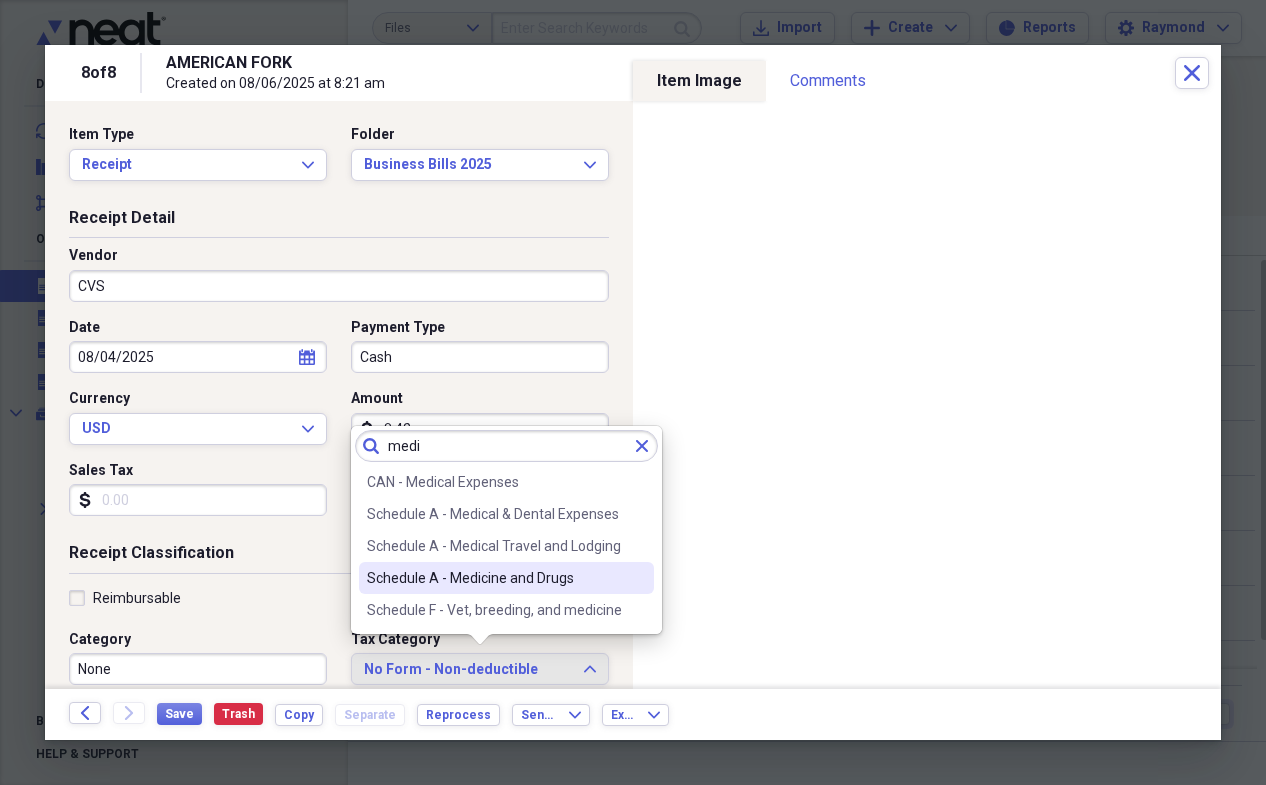 type on "medi" 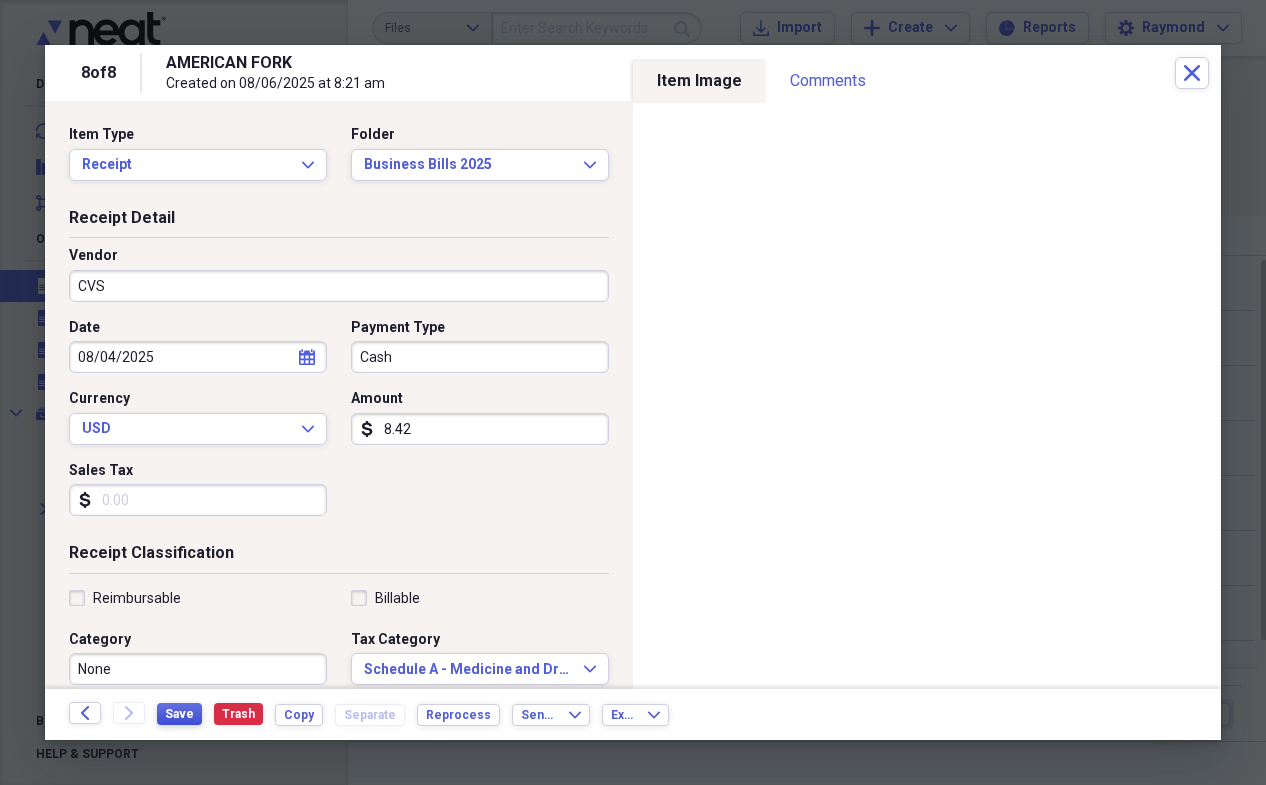 click on "Save" at bounding box center [179, 714] 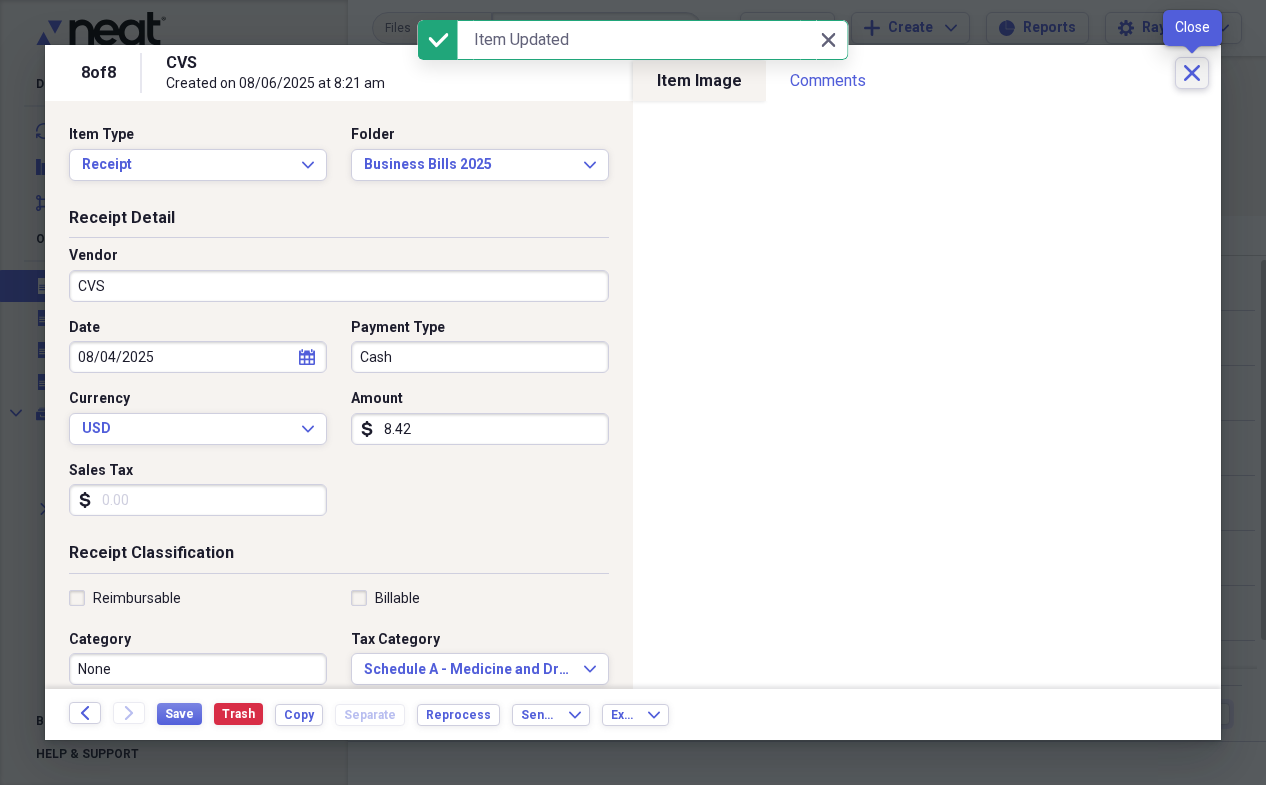 click on "Close" at bounding box center (1192, 73) 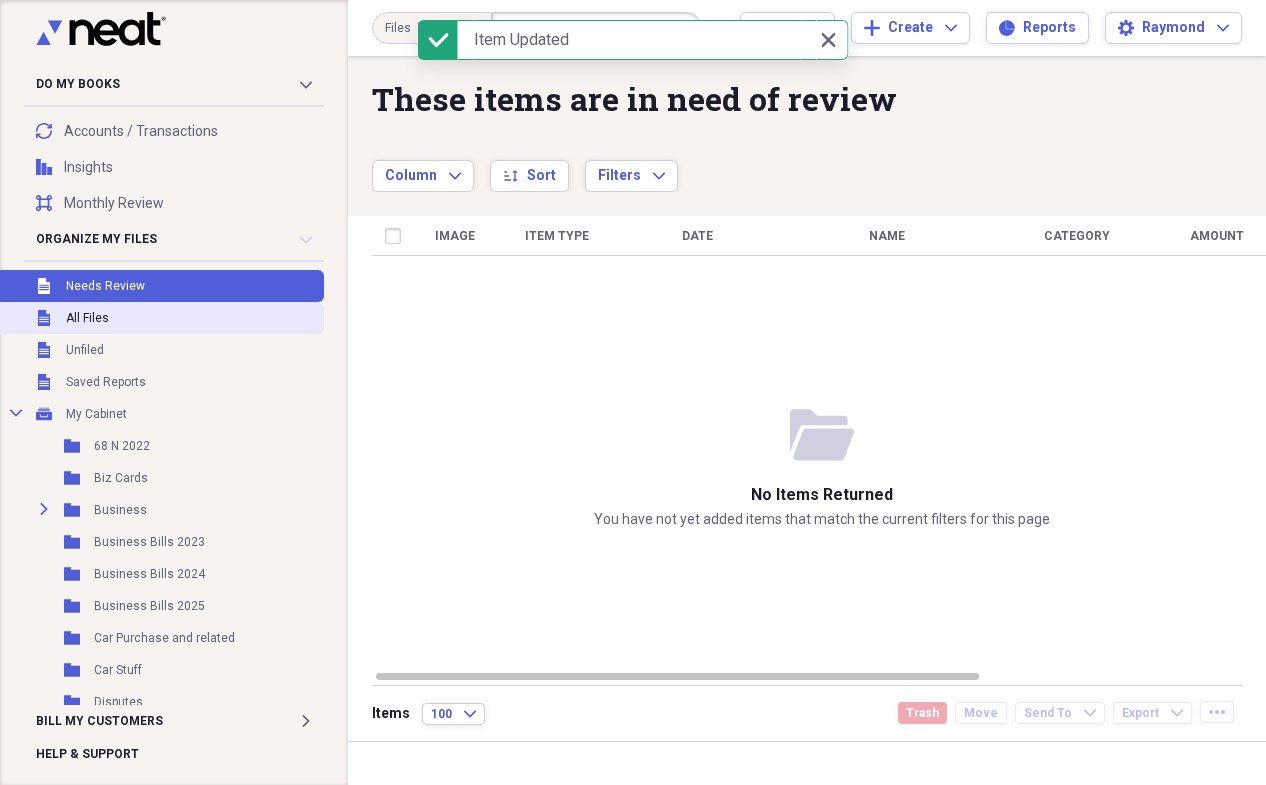 click on "Unfiled All Files" at bounding box center (160, 318) 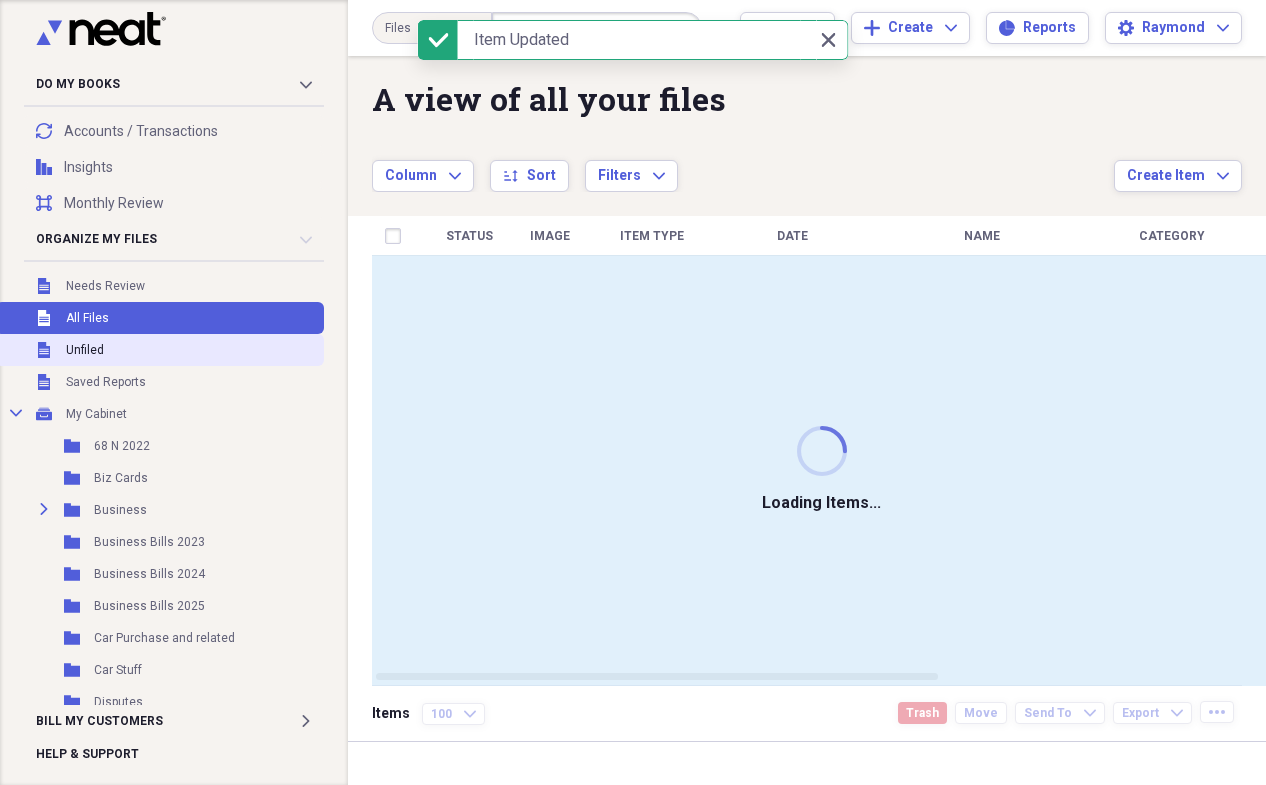 click on "Unfiled Unfiled" at bounding box center (160, 350) 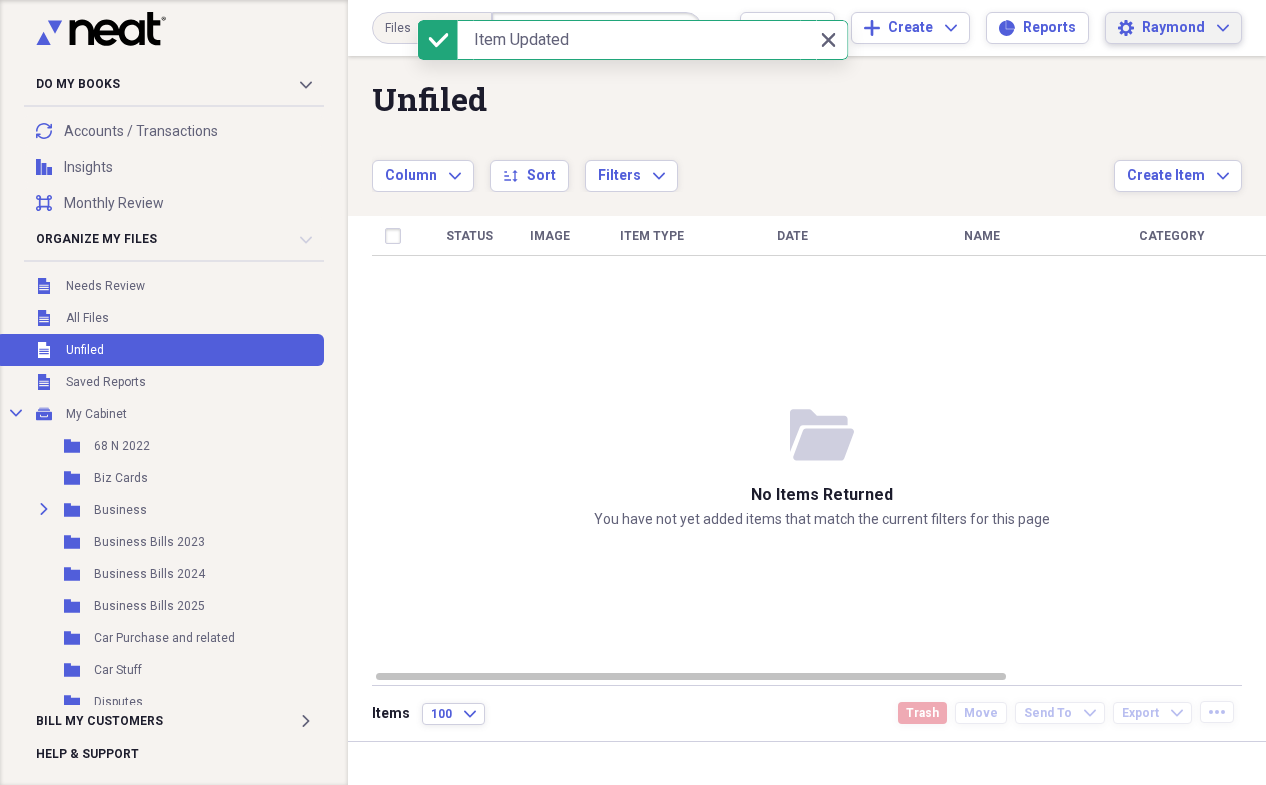 click on "Raymond" at bounding box center (1173, 28) 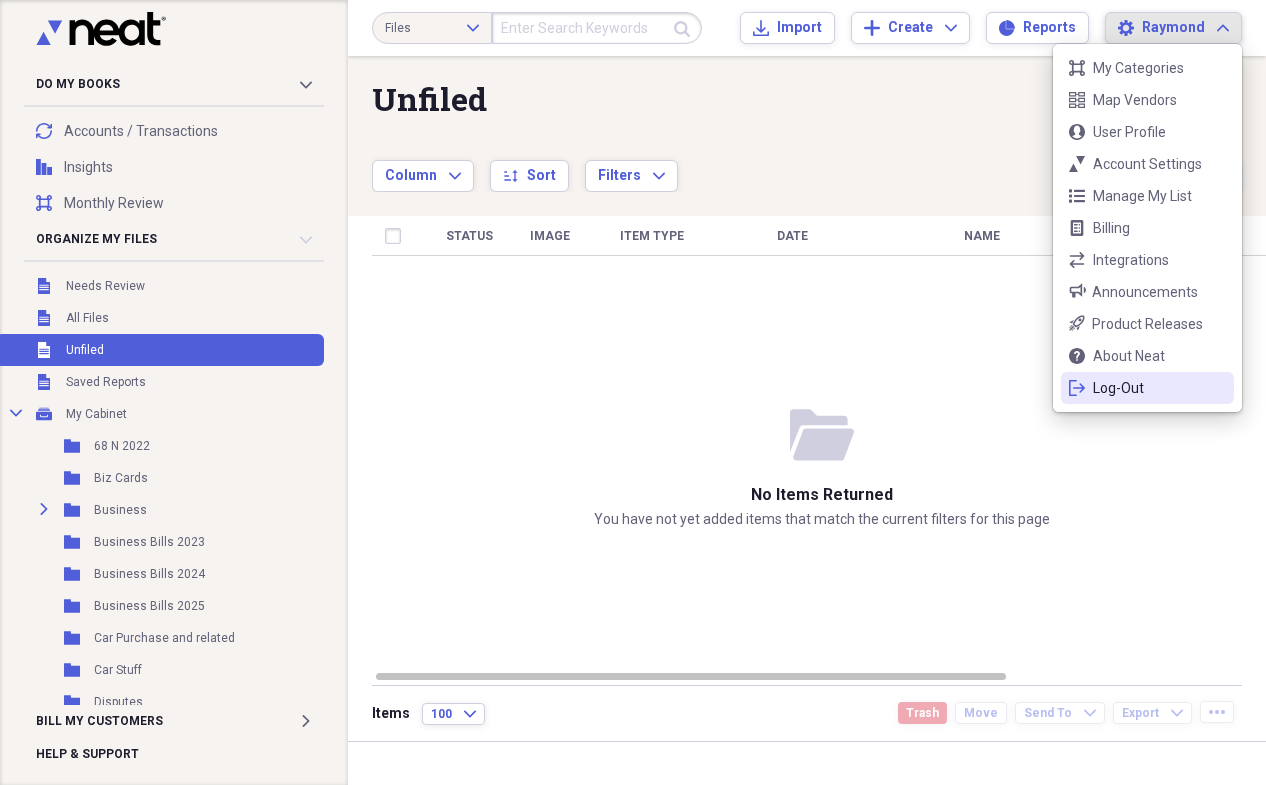 click on "Log-Out" at bounding box center (1147, 388) 